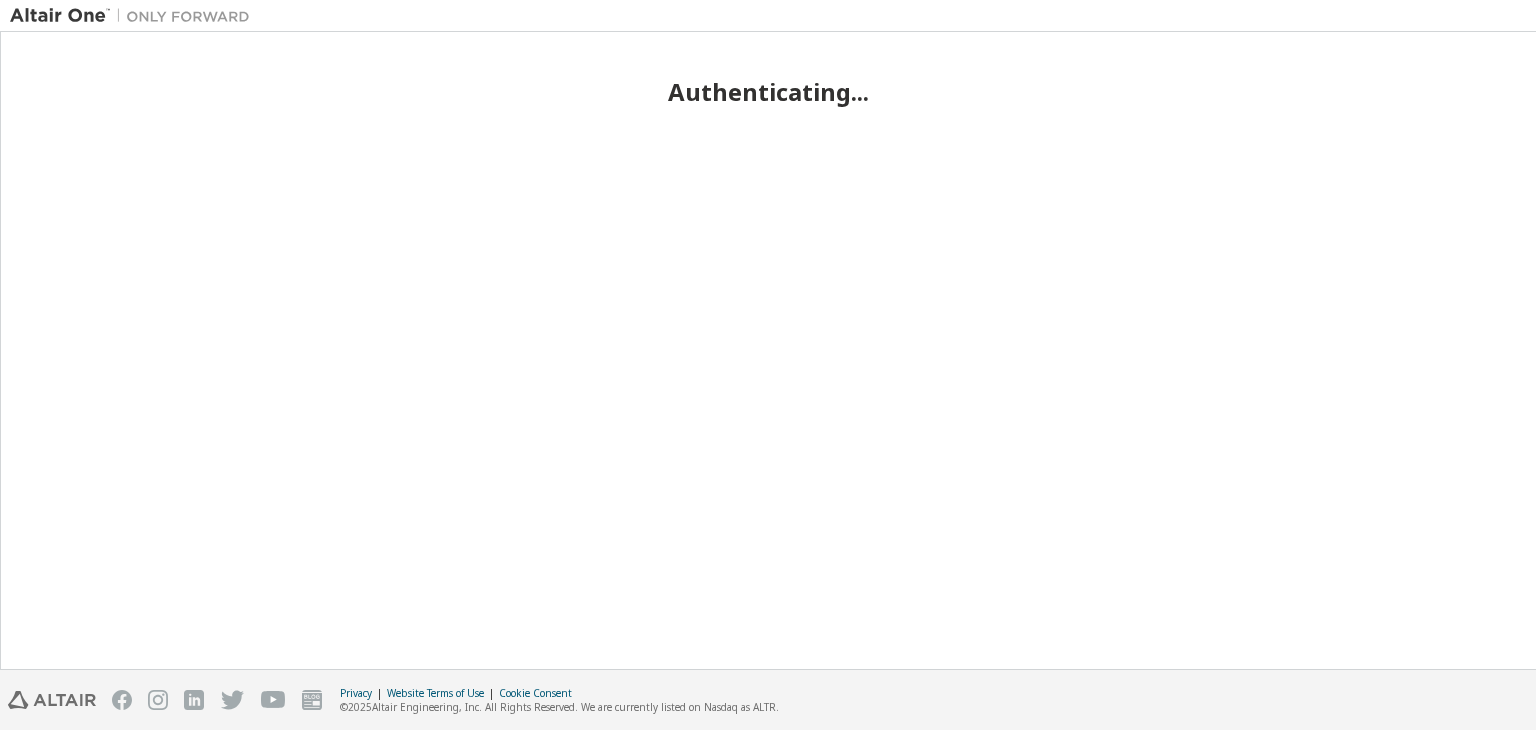 scroll, scrollTop: 0, scrollLeft: 0, axis: both 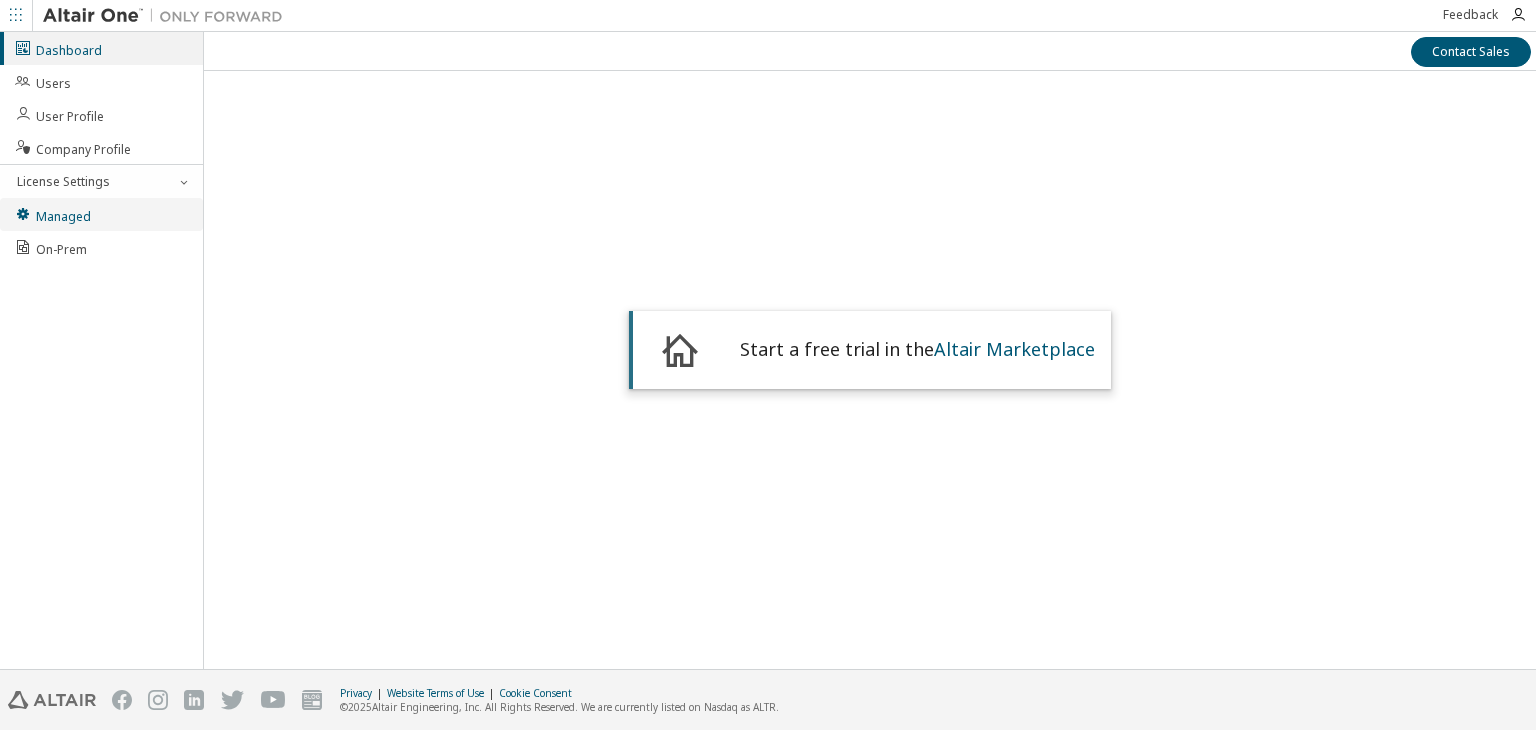 click on "Managed" at bounding box center [101, 214] 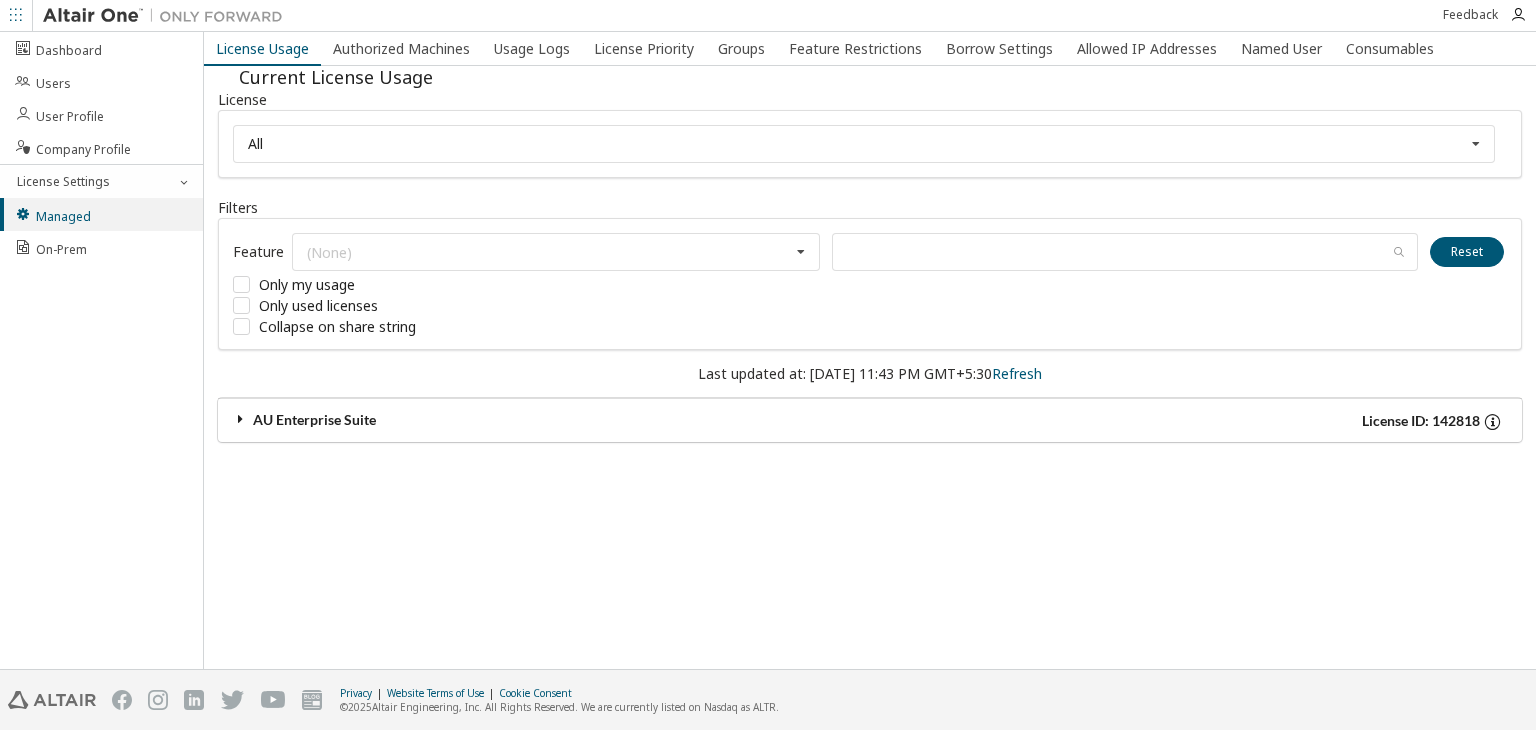 click at bounding box center (241, 419) 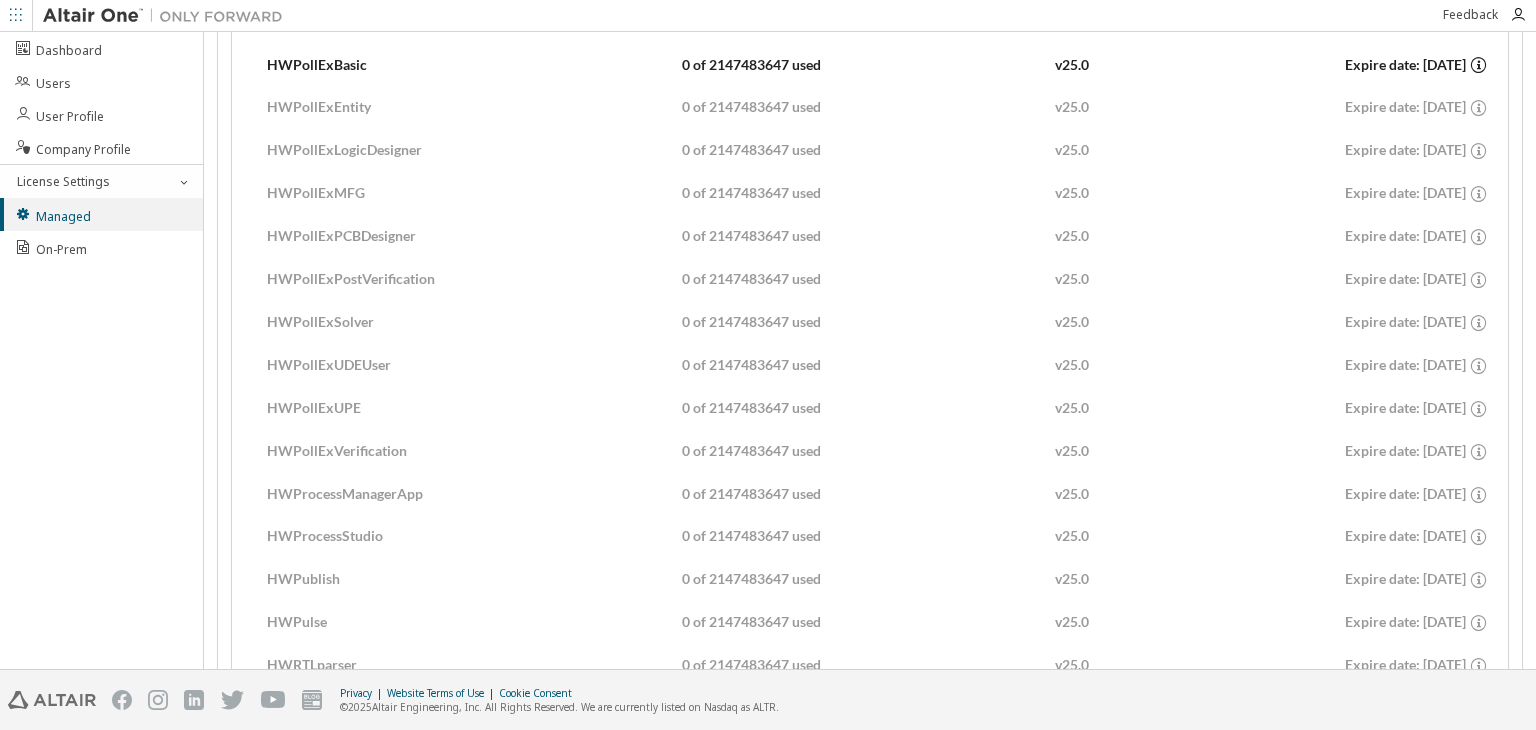 scroll, scrollTop: 10106, scrollLeft: 0, axis: vertical 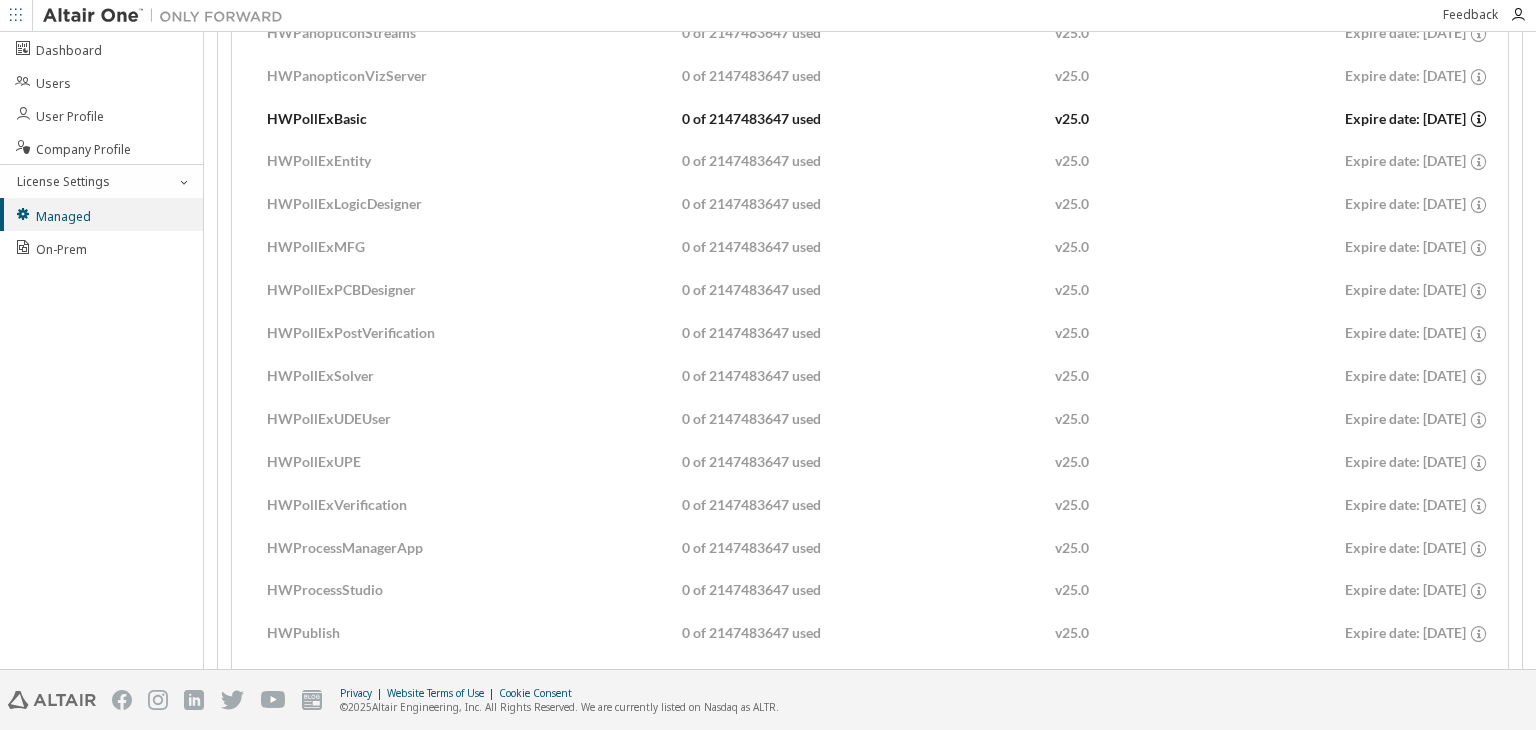 click on "HWPollExBasic 0 of 2147483647 used v25.0 Expire date: 2025-08-01" at bounding box center (870, 118) 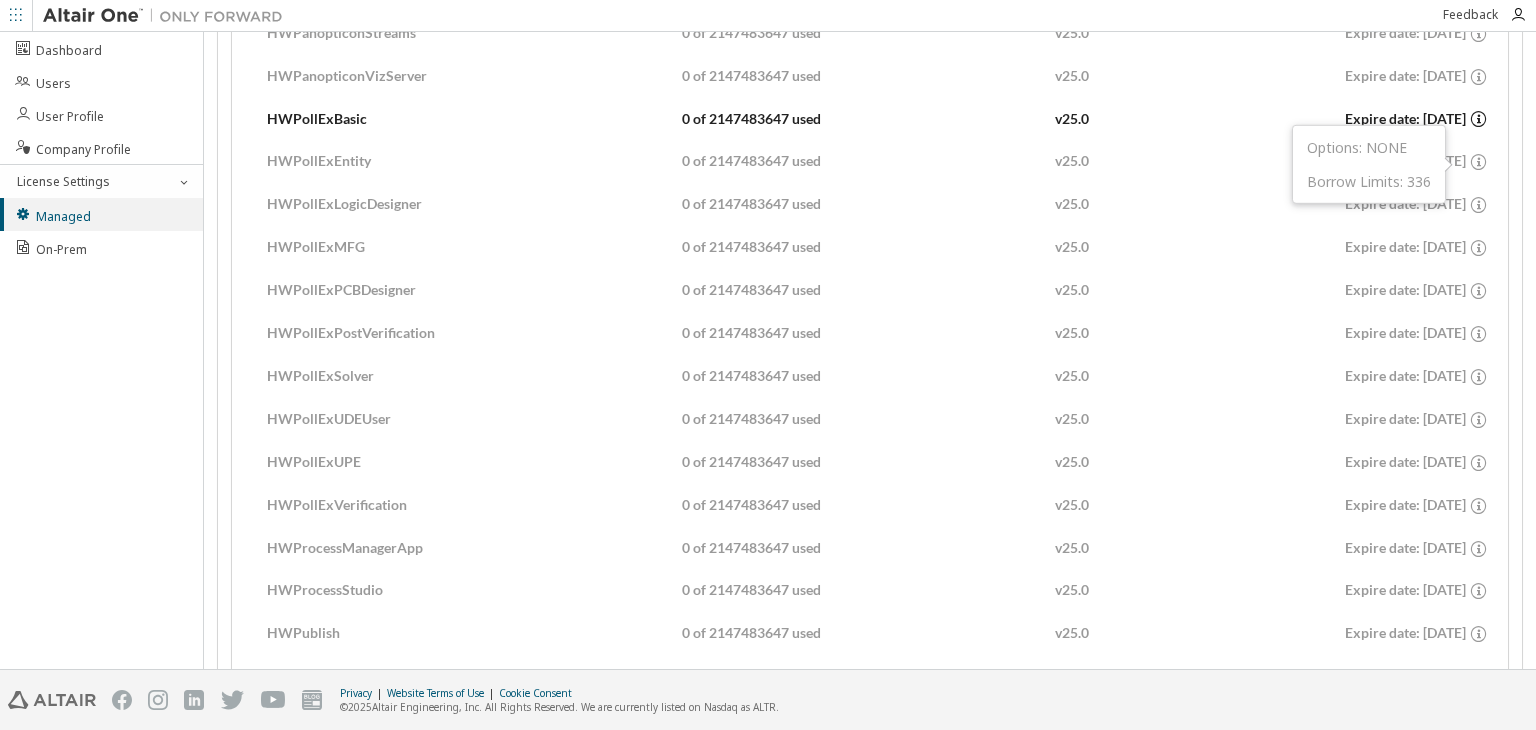 click on "0 of 2147483647 used" at bounding box center (868, 119) 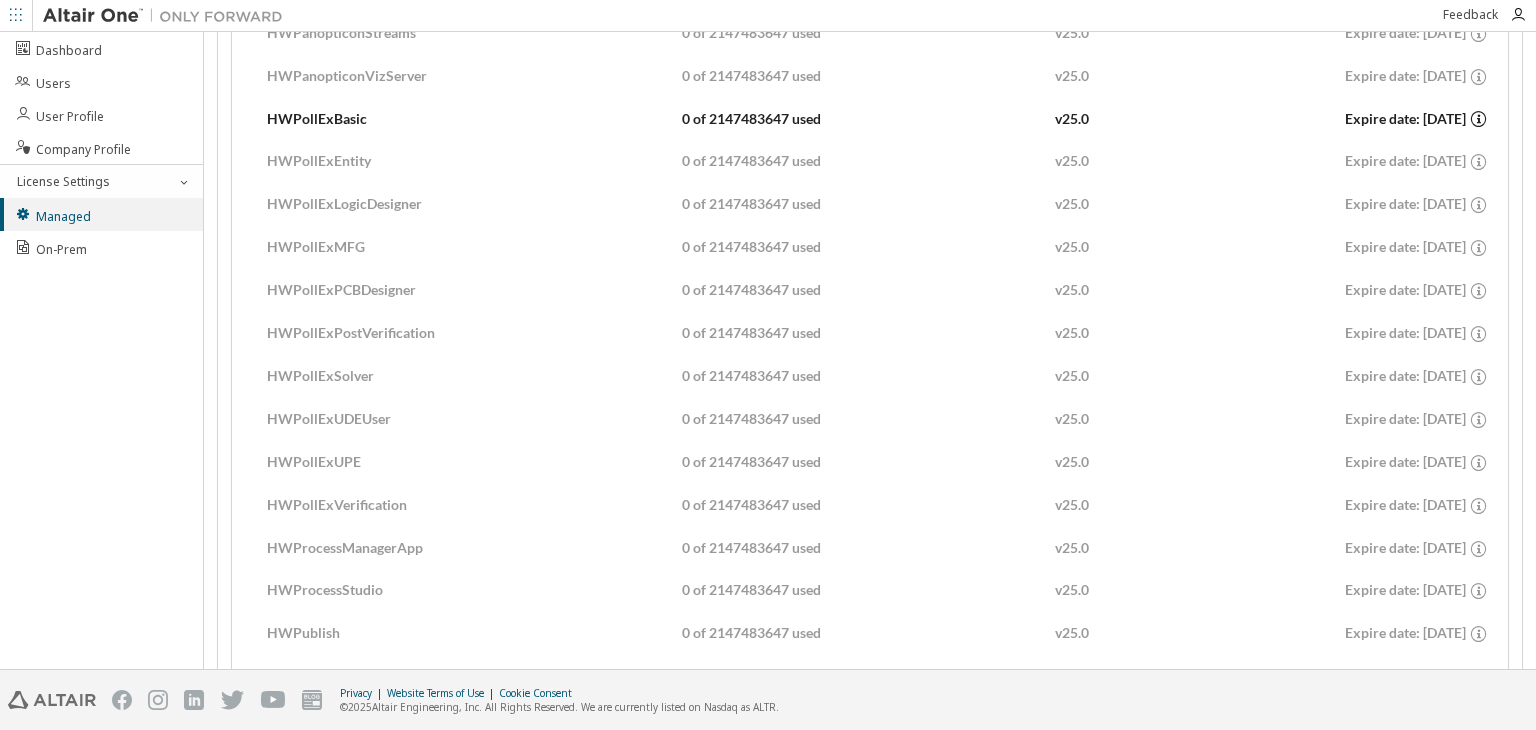 click on "HWPollExBasic 0 of 2147483647 used v25.0 Expire date: 2025-08-01" at bounding box center (870, 118) 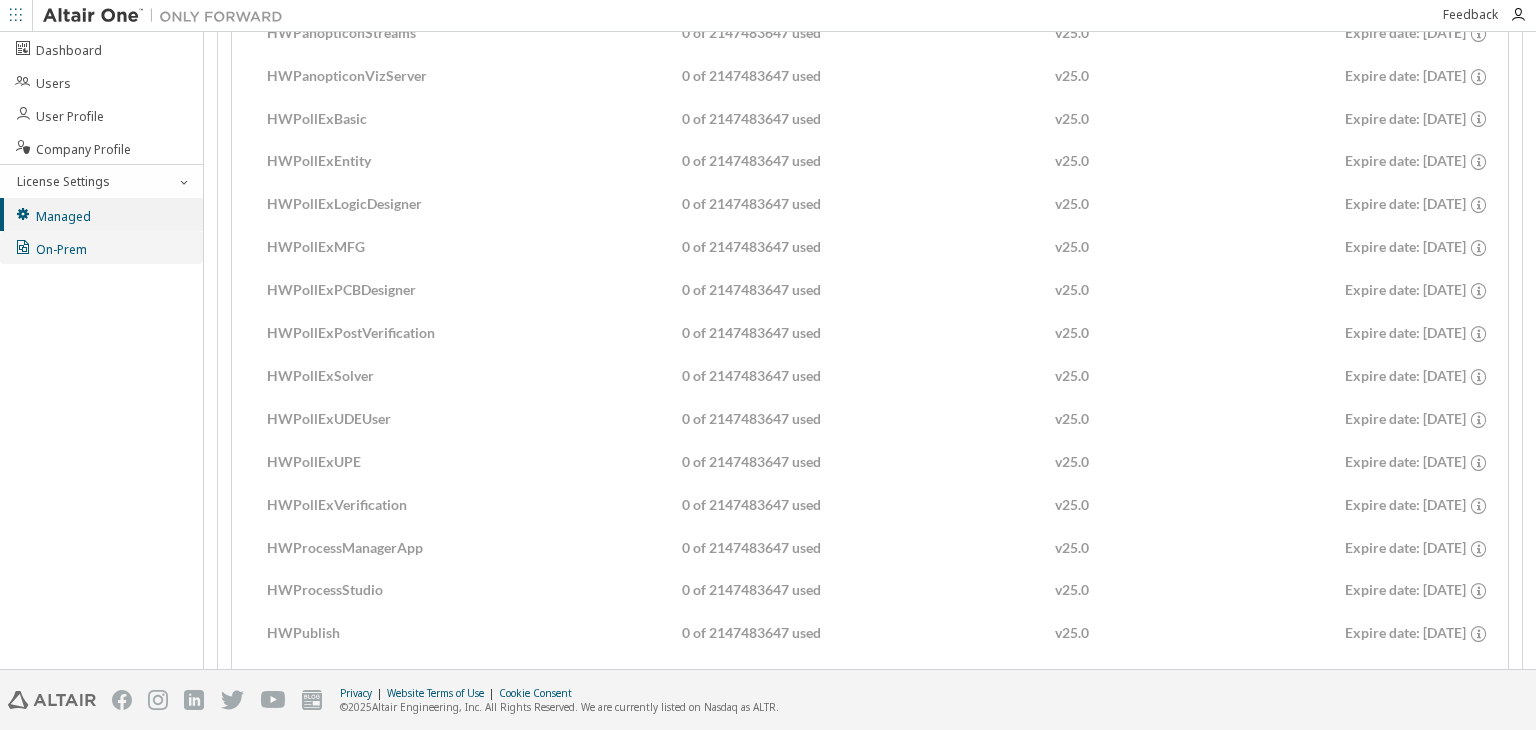 click on "On-Prem" at bounding box center (101, 247) 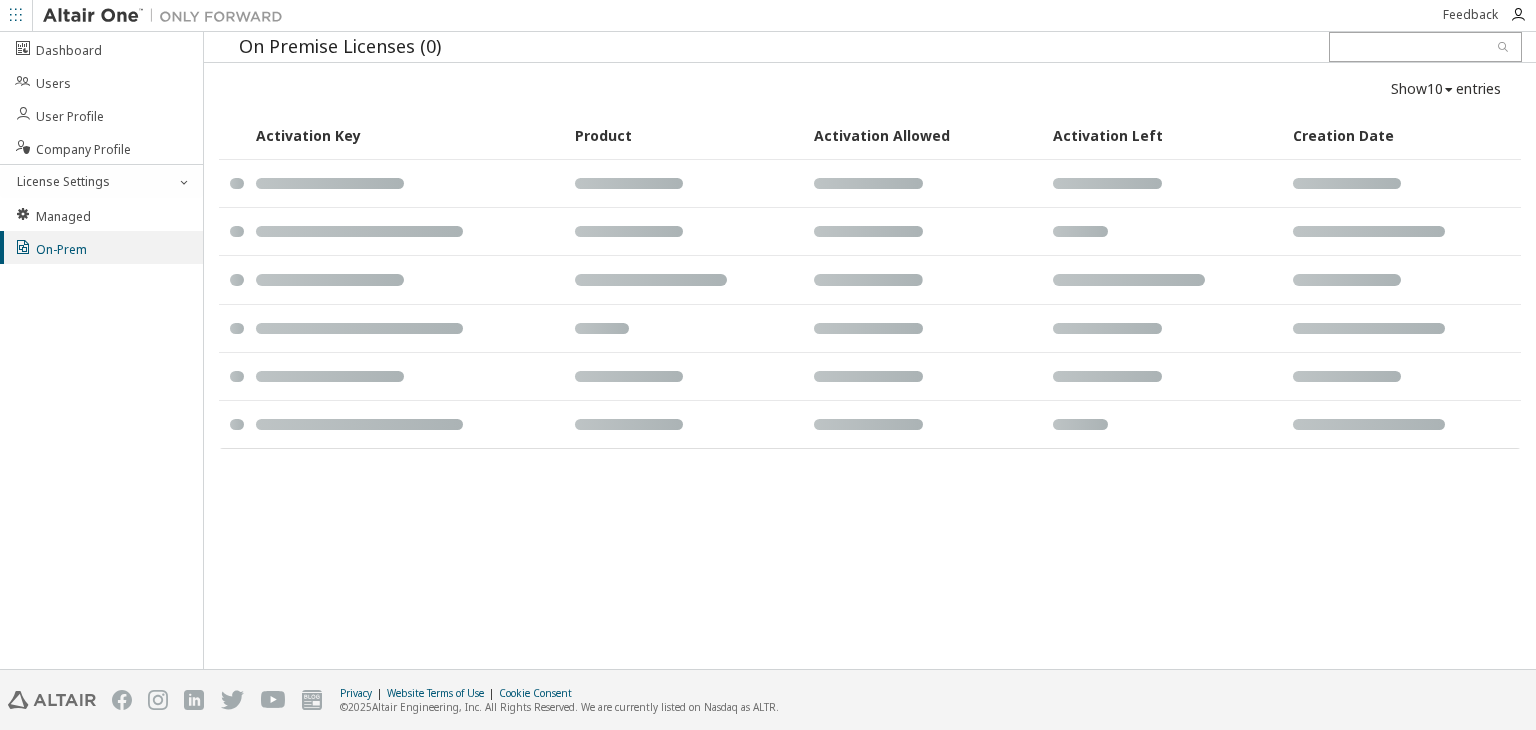 scroll, scrollTop: 0, scrollLeft: 0, axis: both 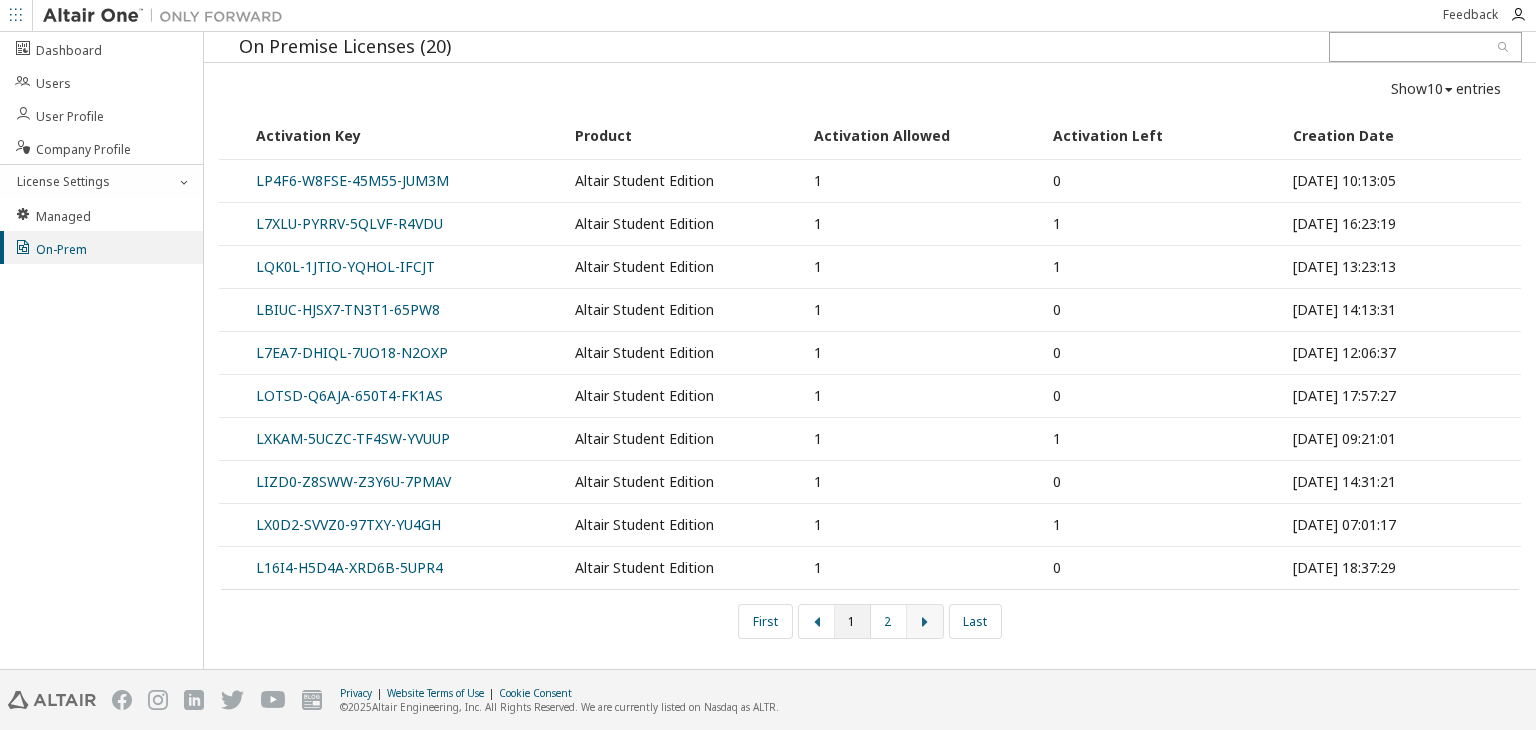 click at bounding box center (925, 621) 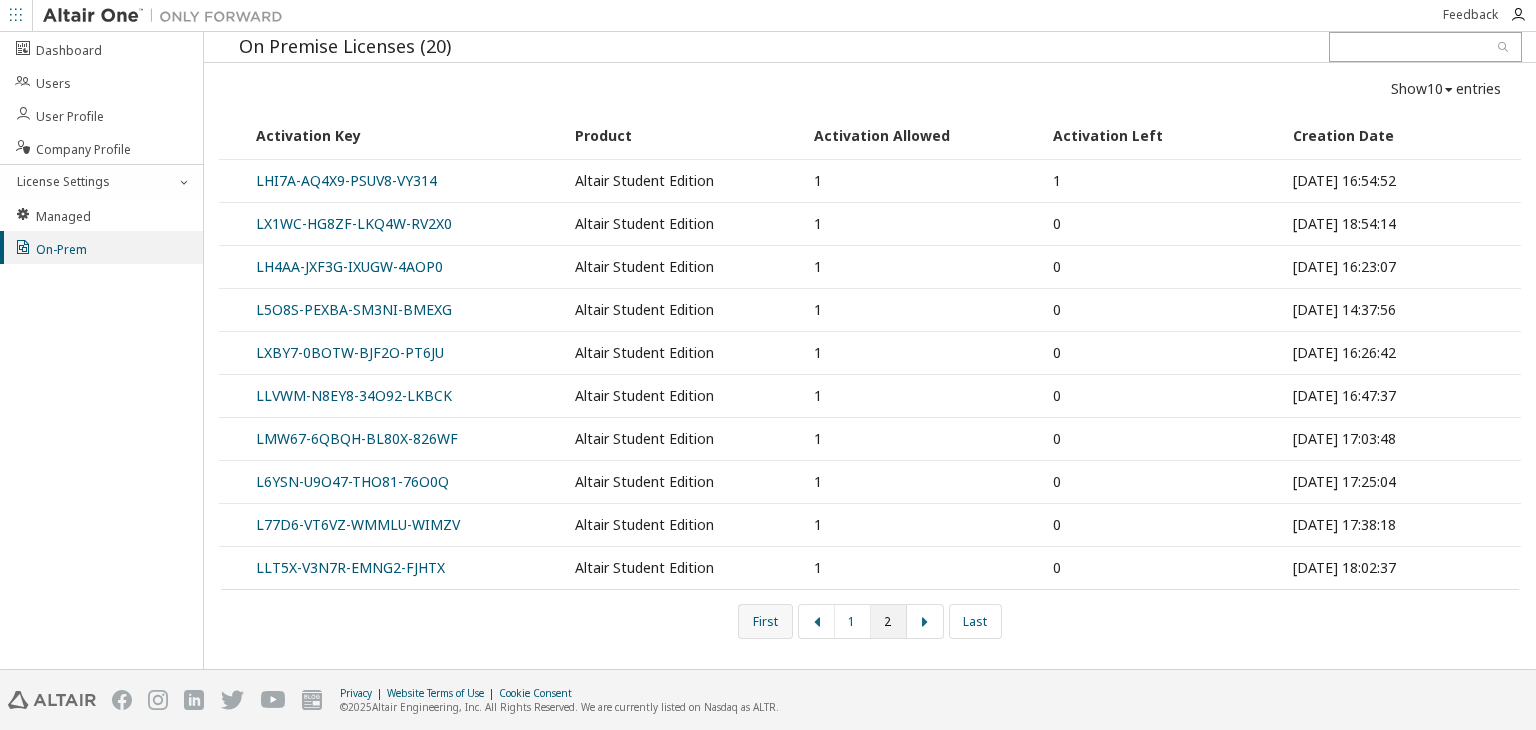 click on "First" at bounding box center (765, 621) 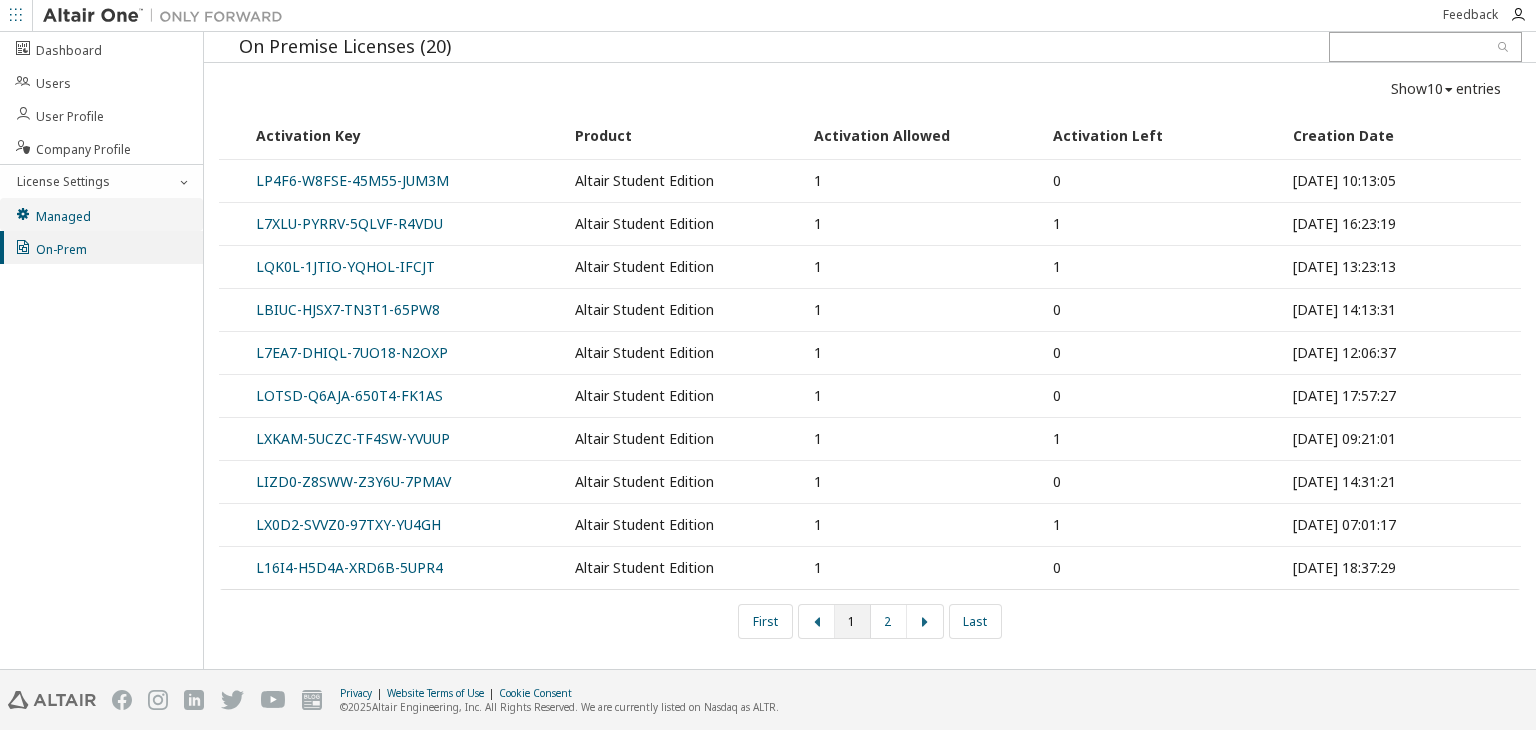 click on "Managed" at bounding box center (101, 214) 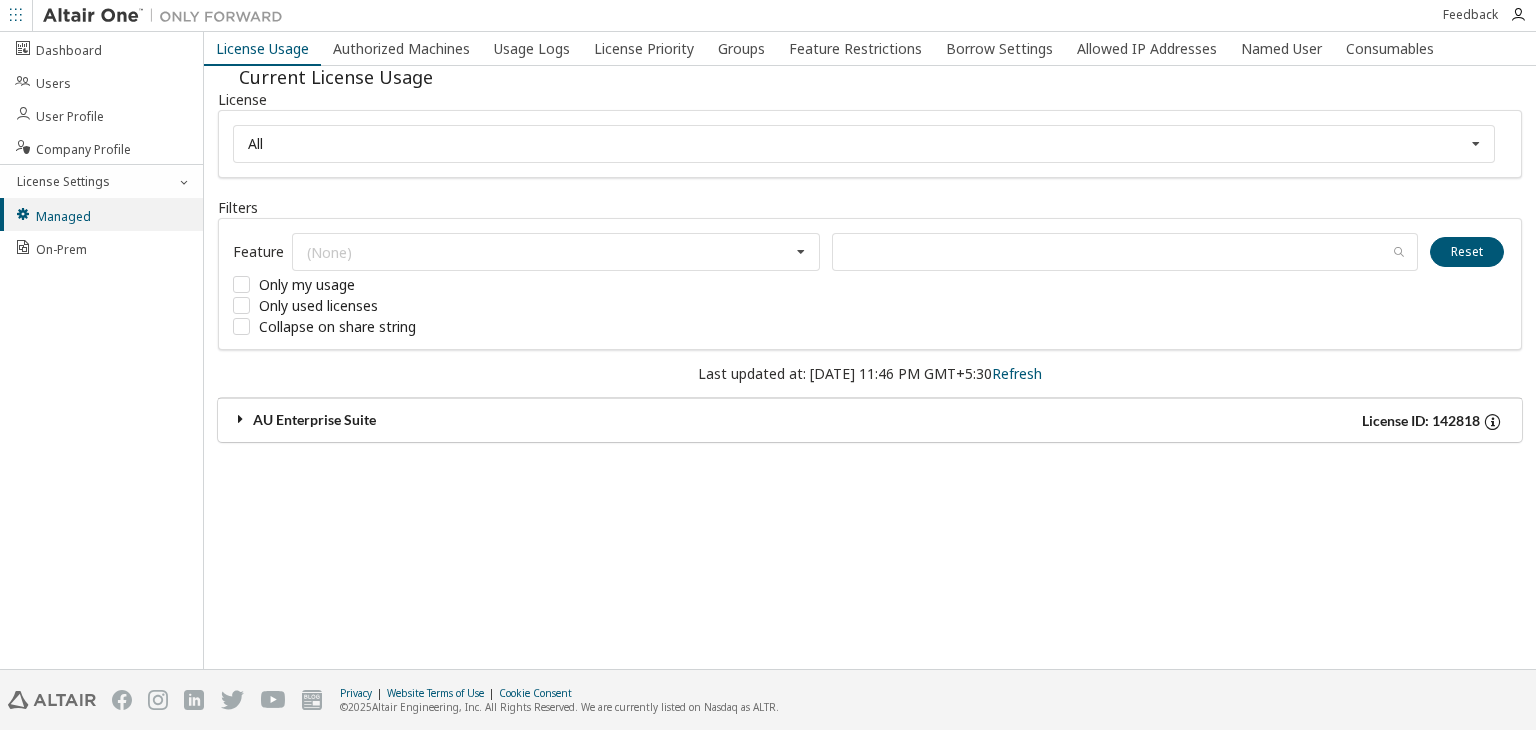 click on "AU Enterprise Suite License ID: 142818" at bounding box center (870, 420) 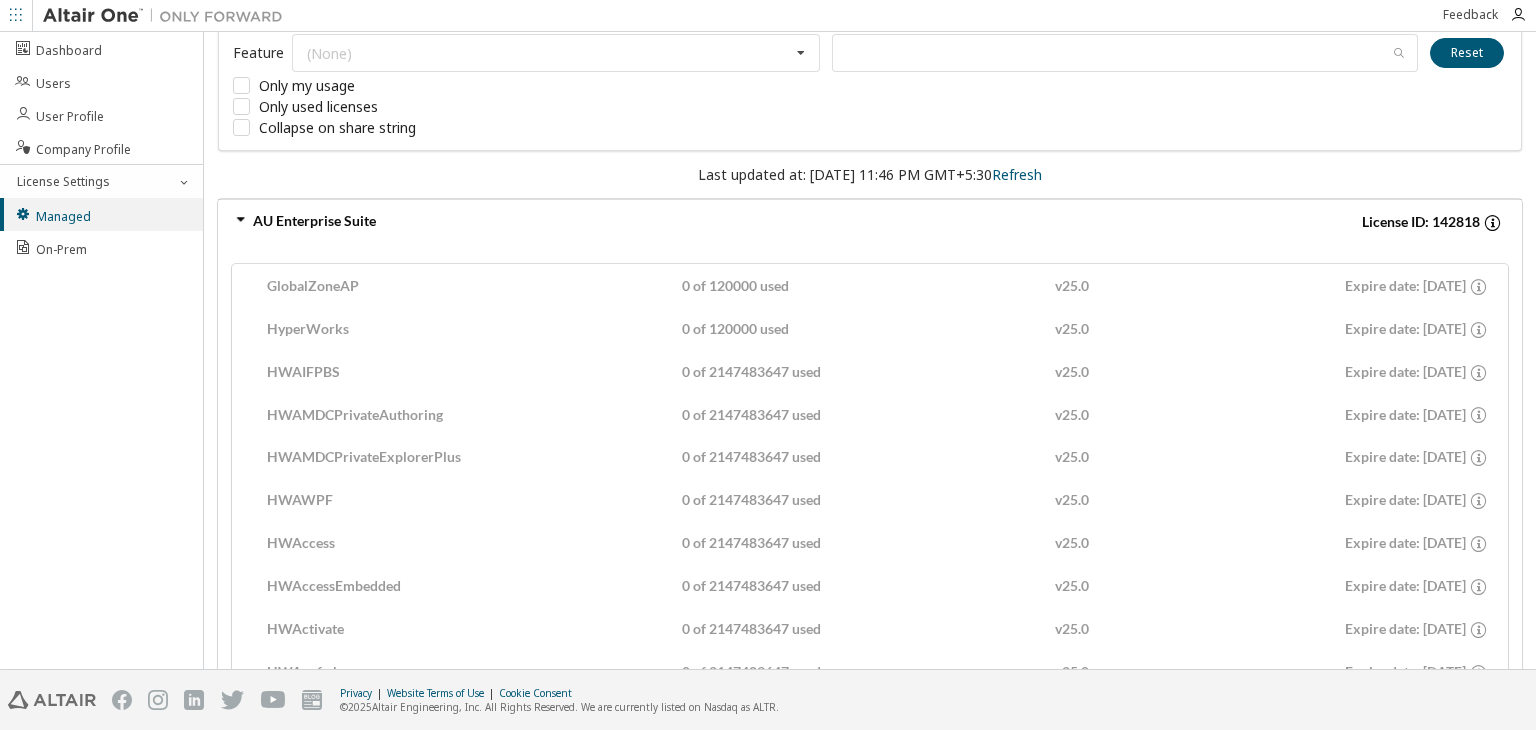 scroll, scrollTop: 0, scrollLeft: 0, axis: both 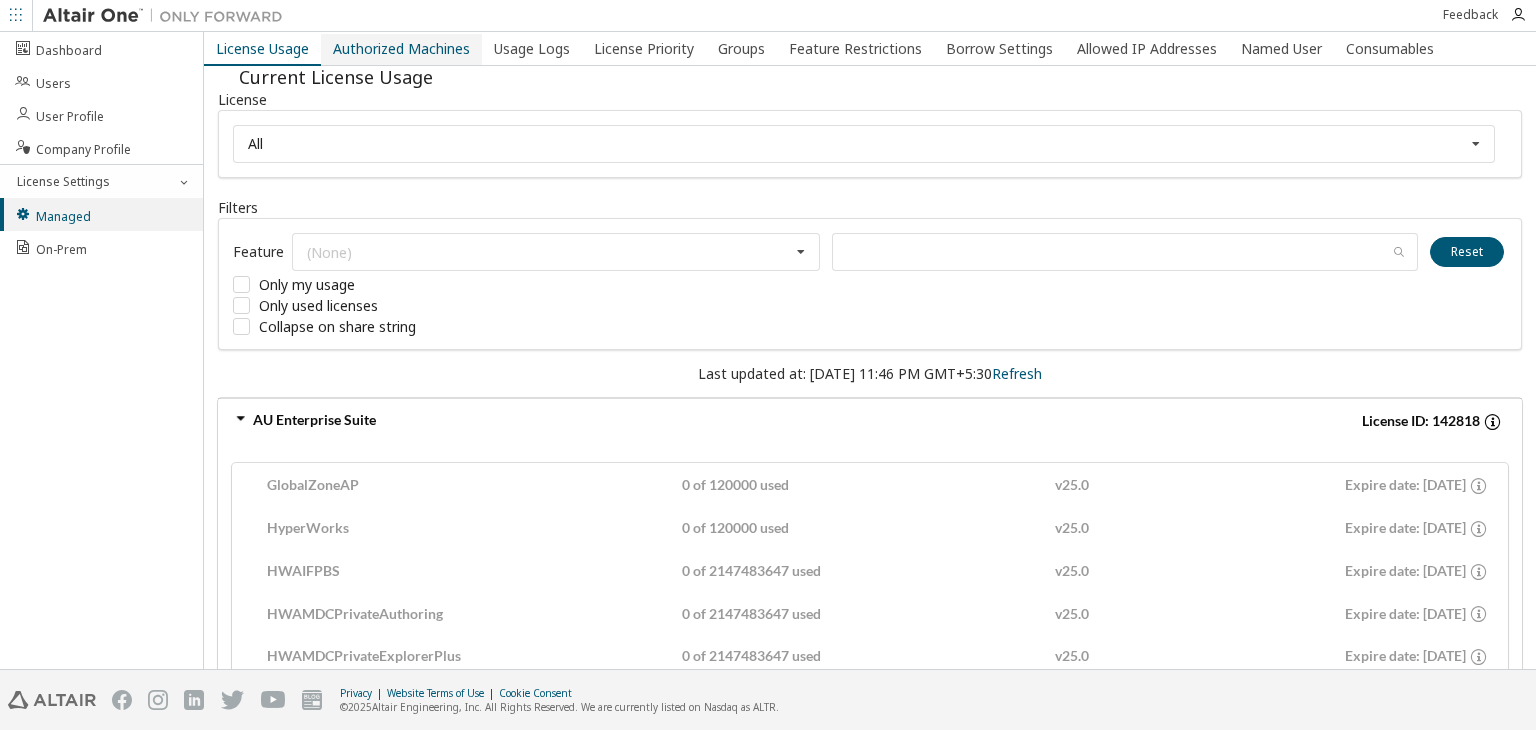 click on "Authorized Machines" at bounding box center [401, 49] 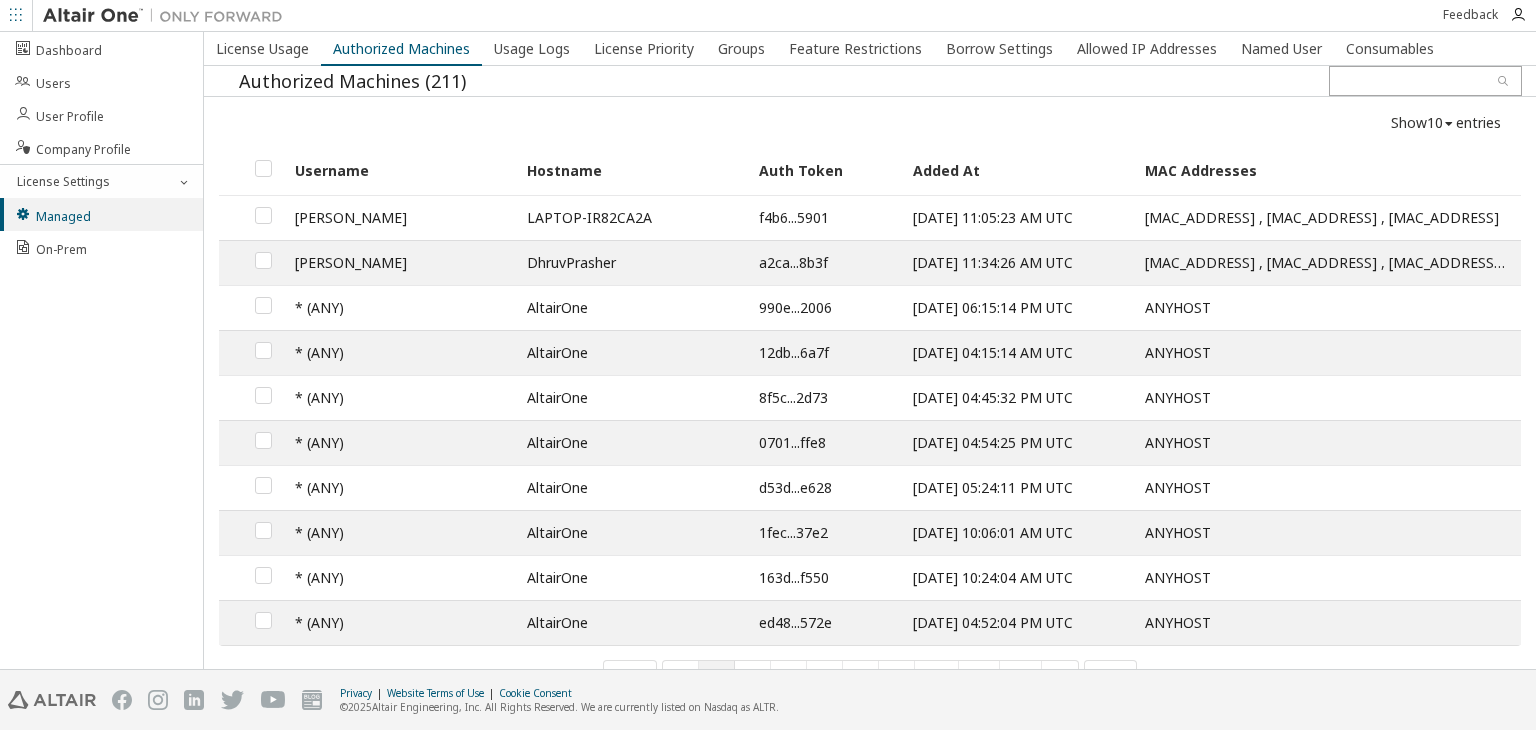 scroll, scrollTop: 0, scrollLeft: 0, axis: both 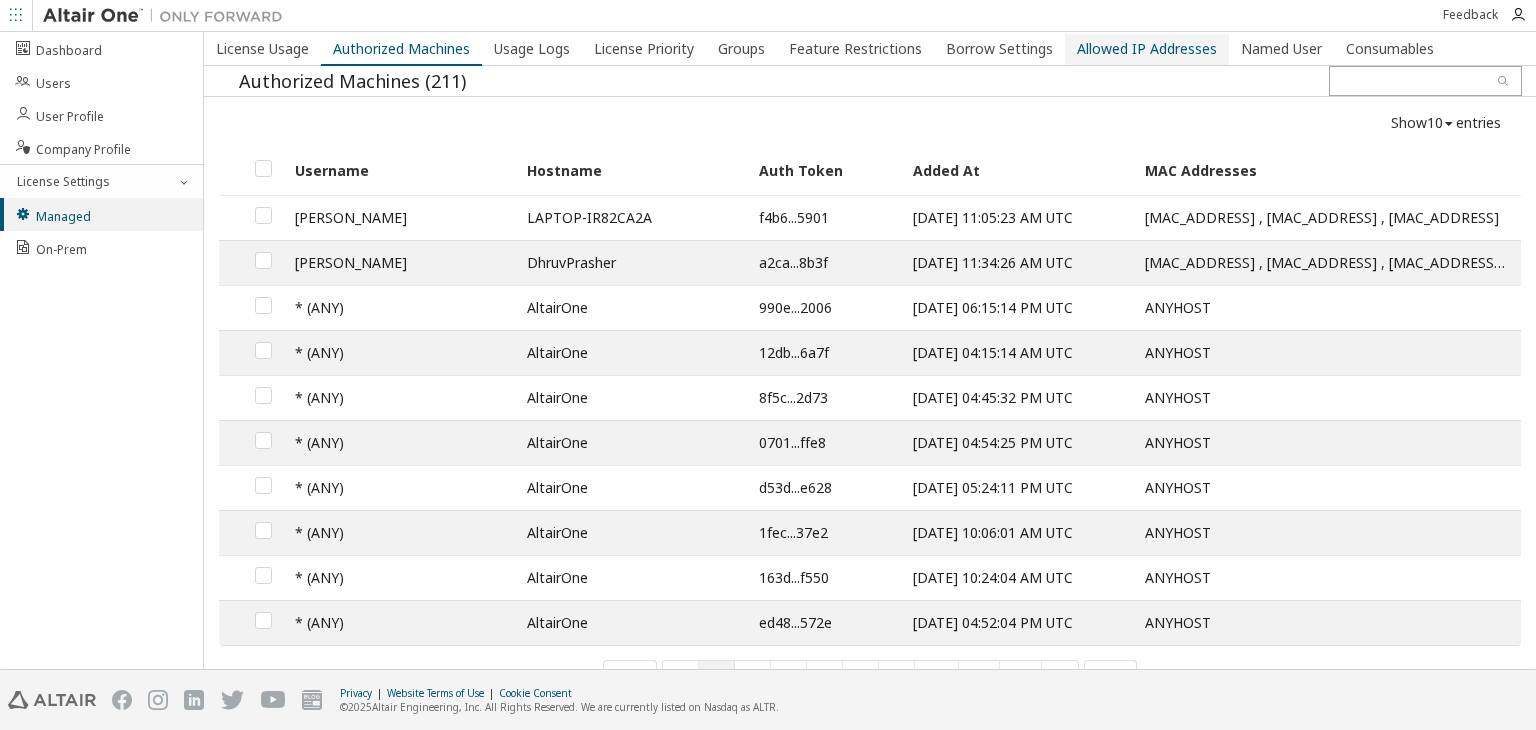 click on "Allowed IP Addresses" at bounding box center [1147, 49] 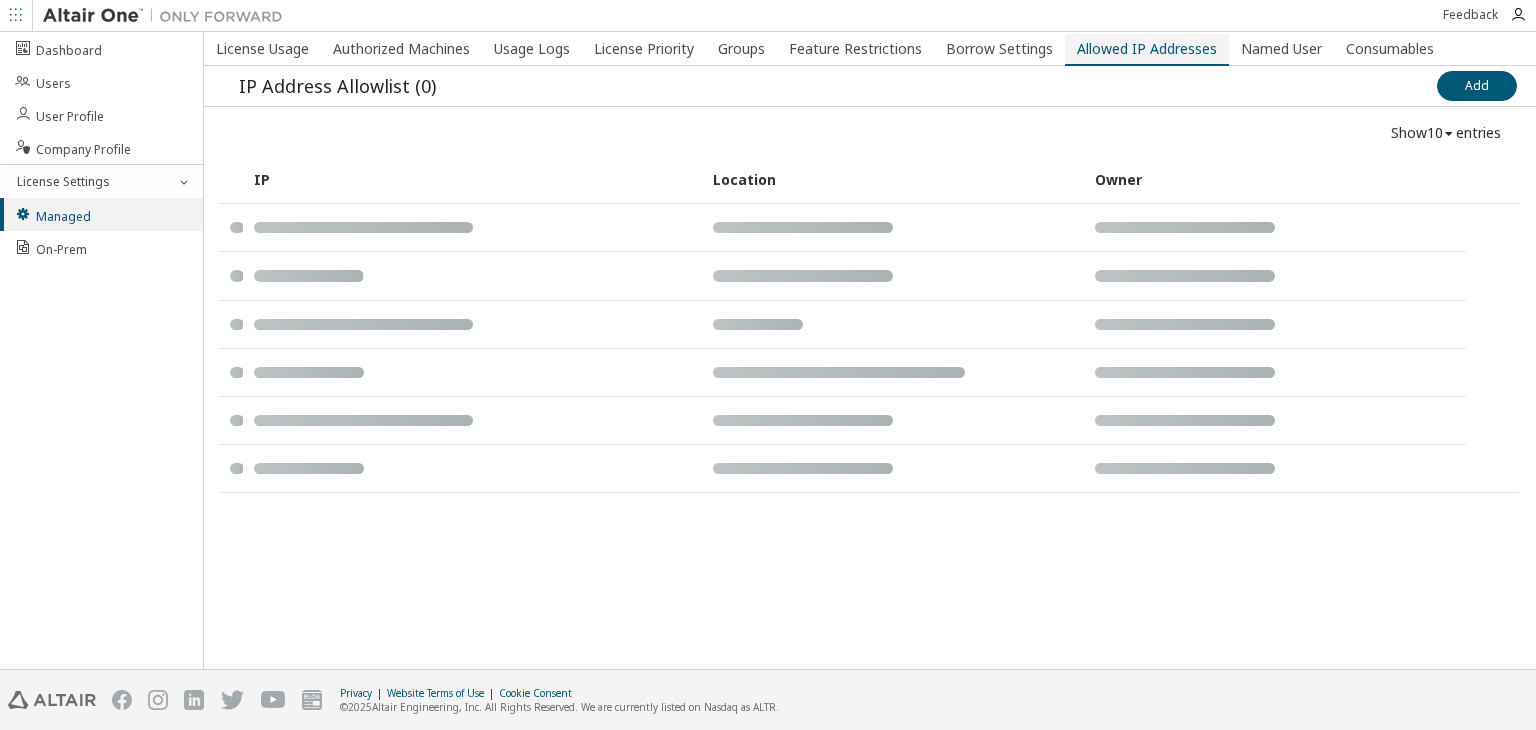 scroll, scrollTop: 0, scrollLeft: 0, axis: both 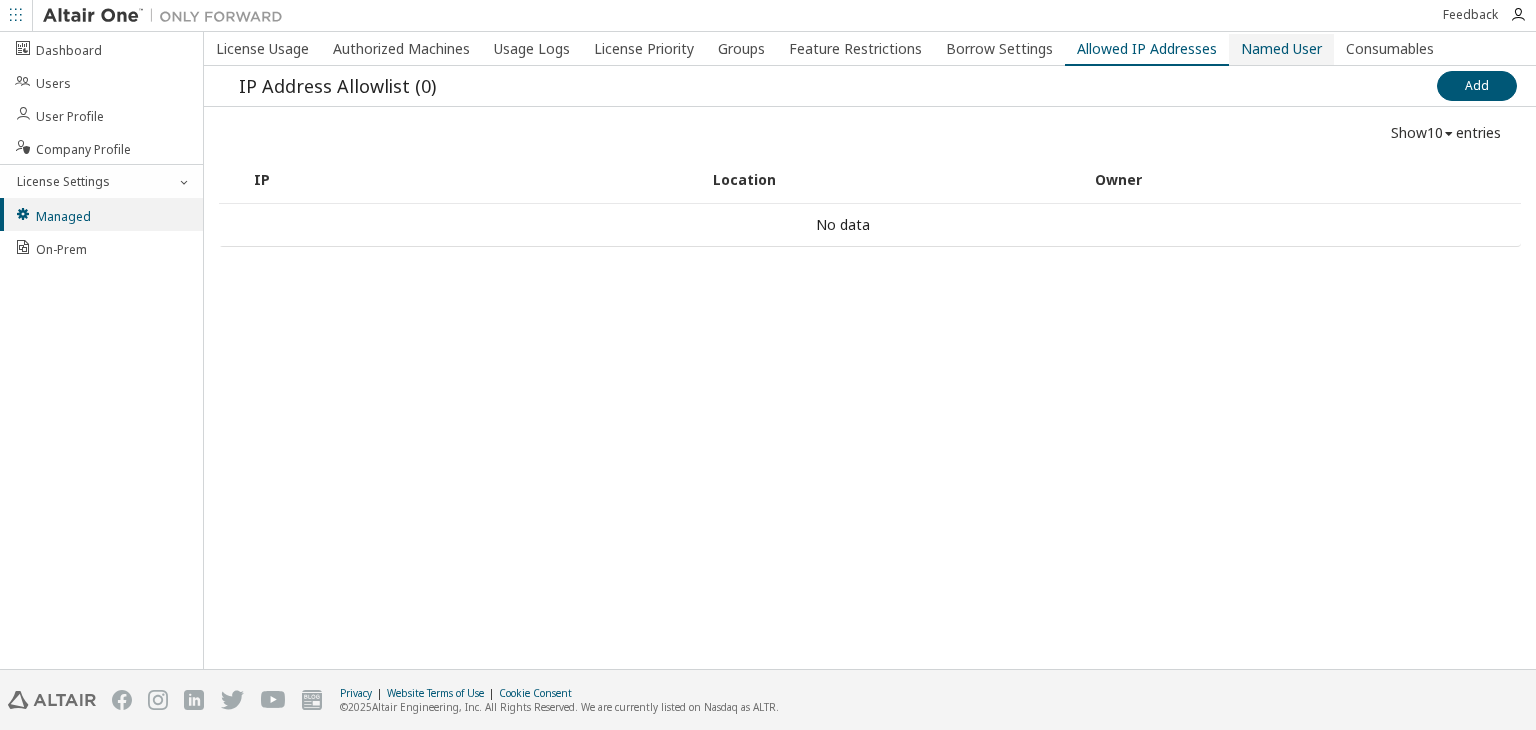 click on "Named User" at bounding box center (1281, 49) 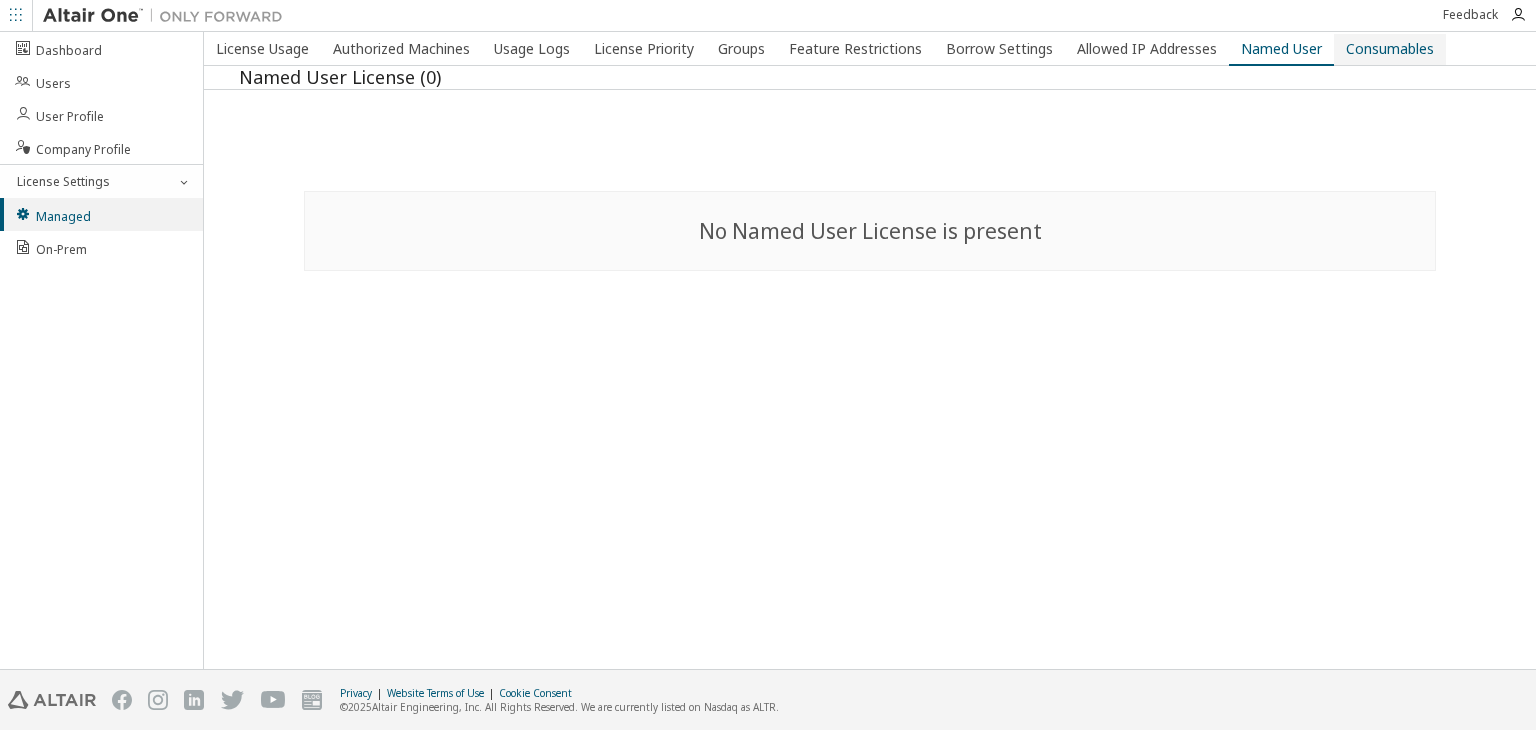 click on "Consumables" at bounding box center [1390, 49] 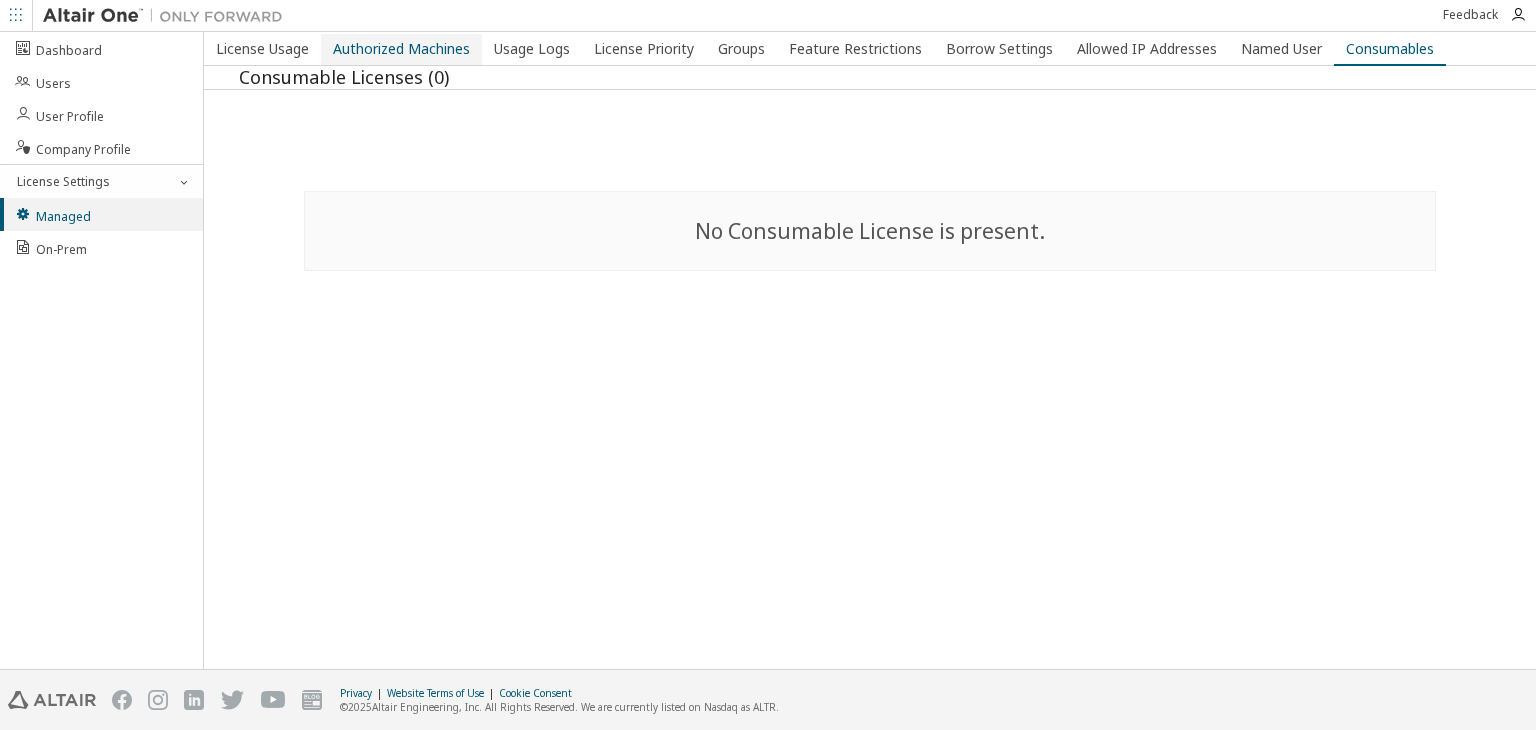 click on "Authorized Machines" at bounding box center (401, 49) 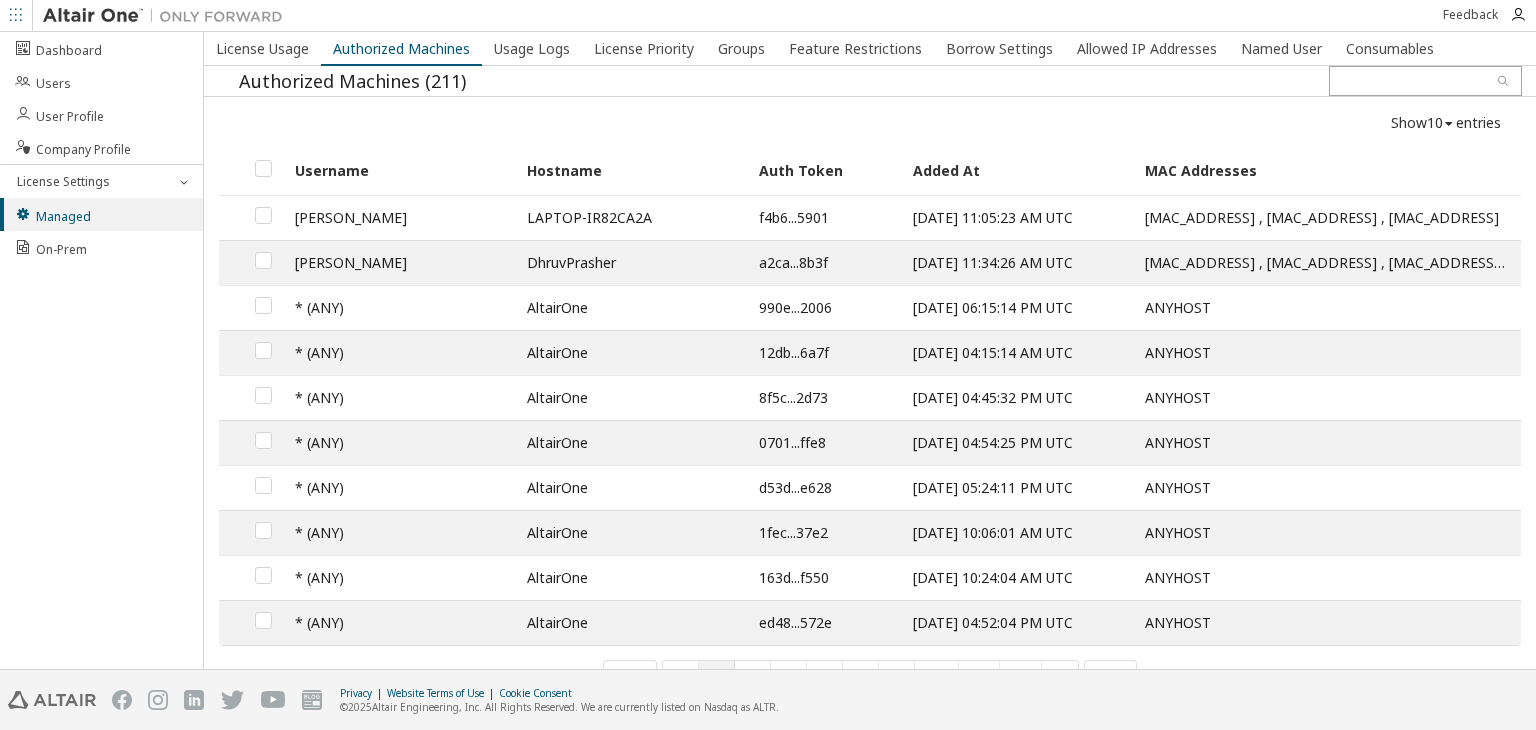 click on "990e...2006" at bounding box center [825, 307] 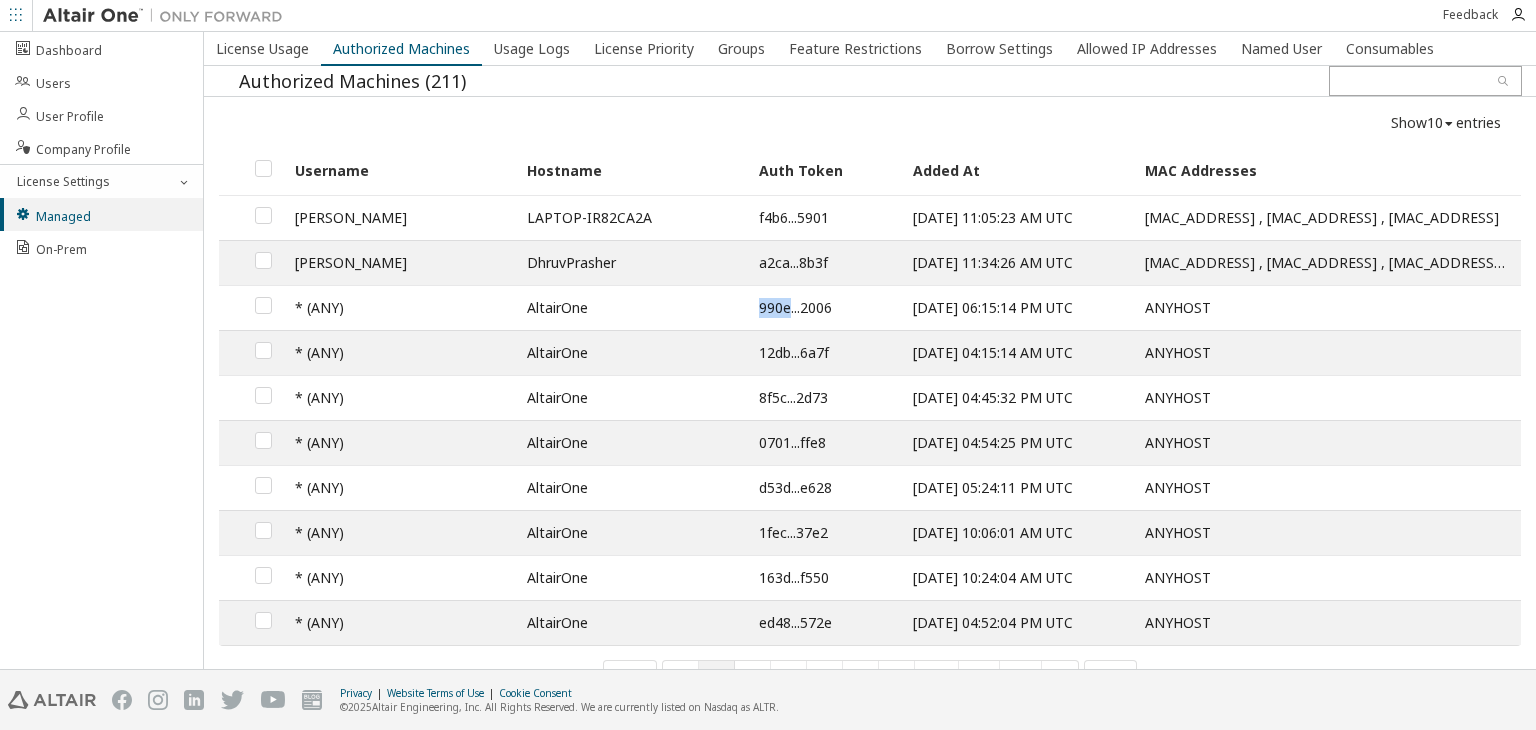 click on "990e...2006" at bounding box center (825, 307) 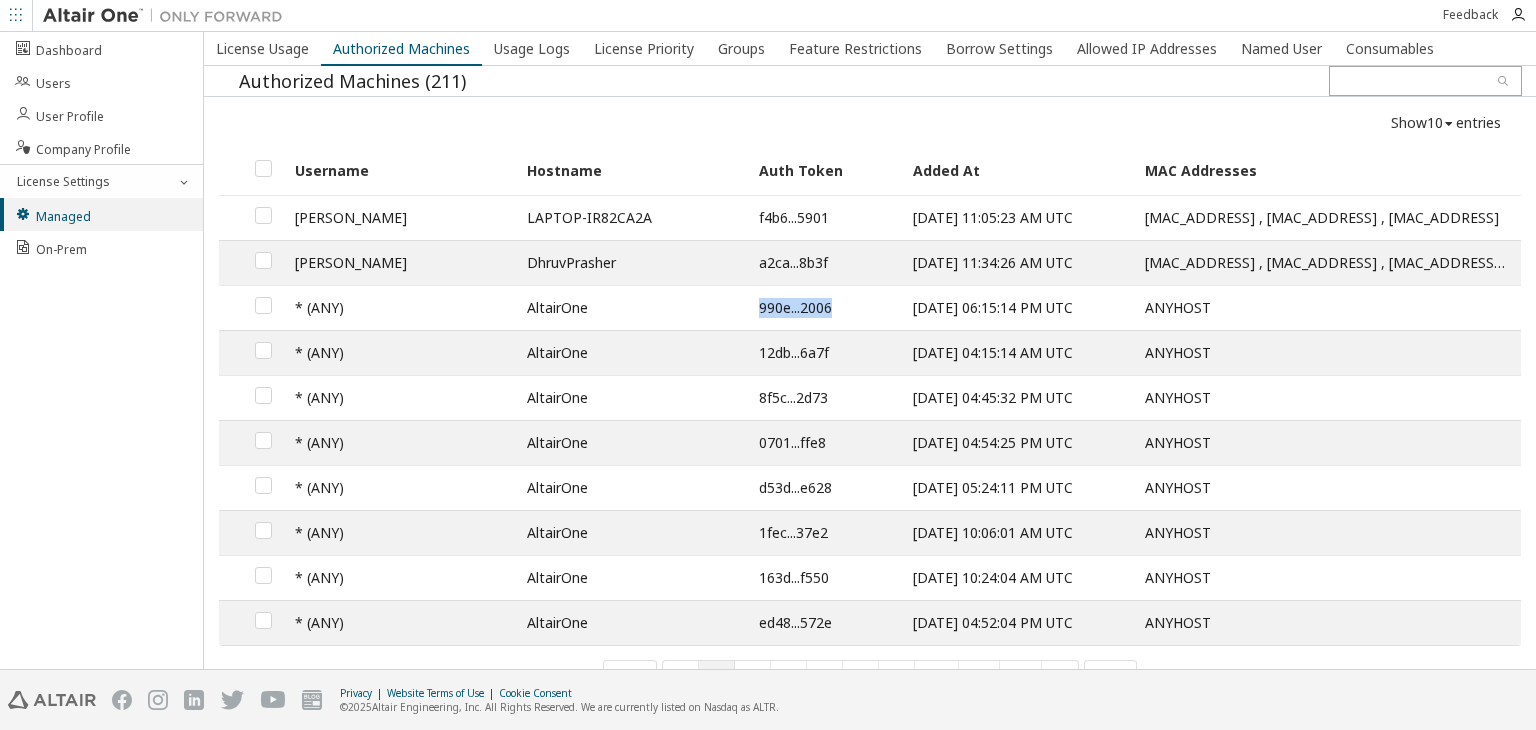 click on "990e...2006" at bounding box center (825, 307) 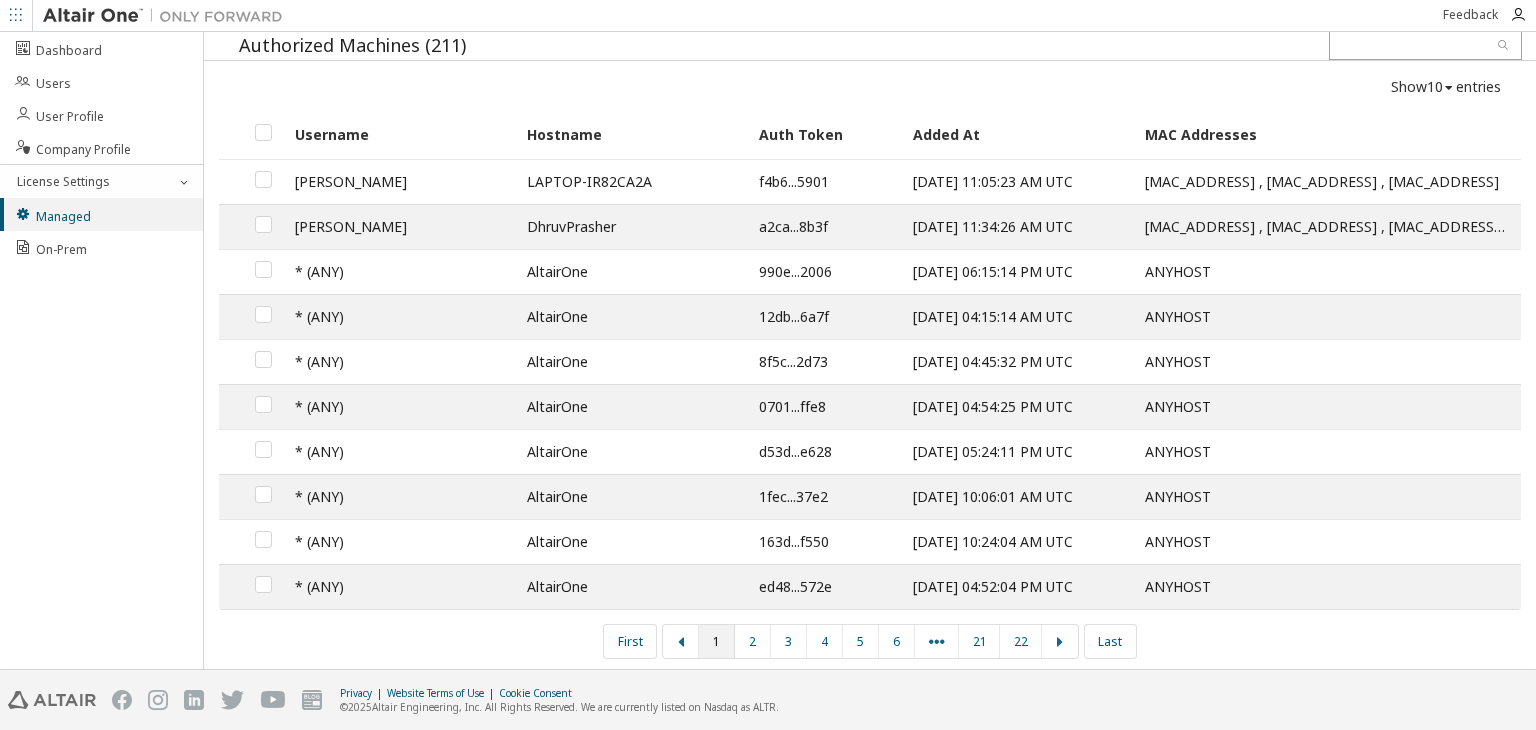 scroll, scrollTop: 0, scrollLeft: 0, axis: both 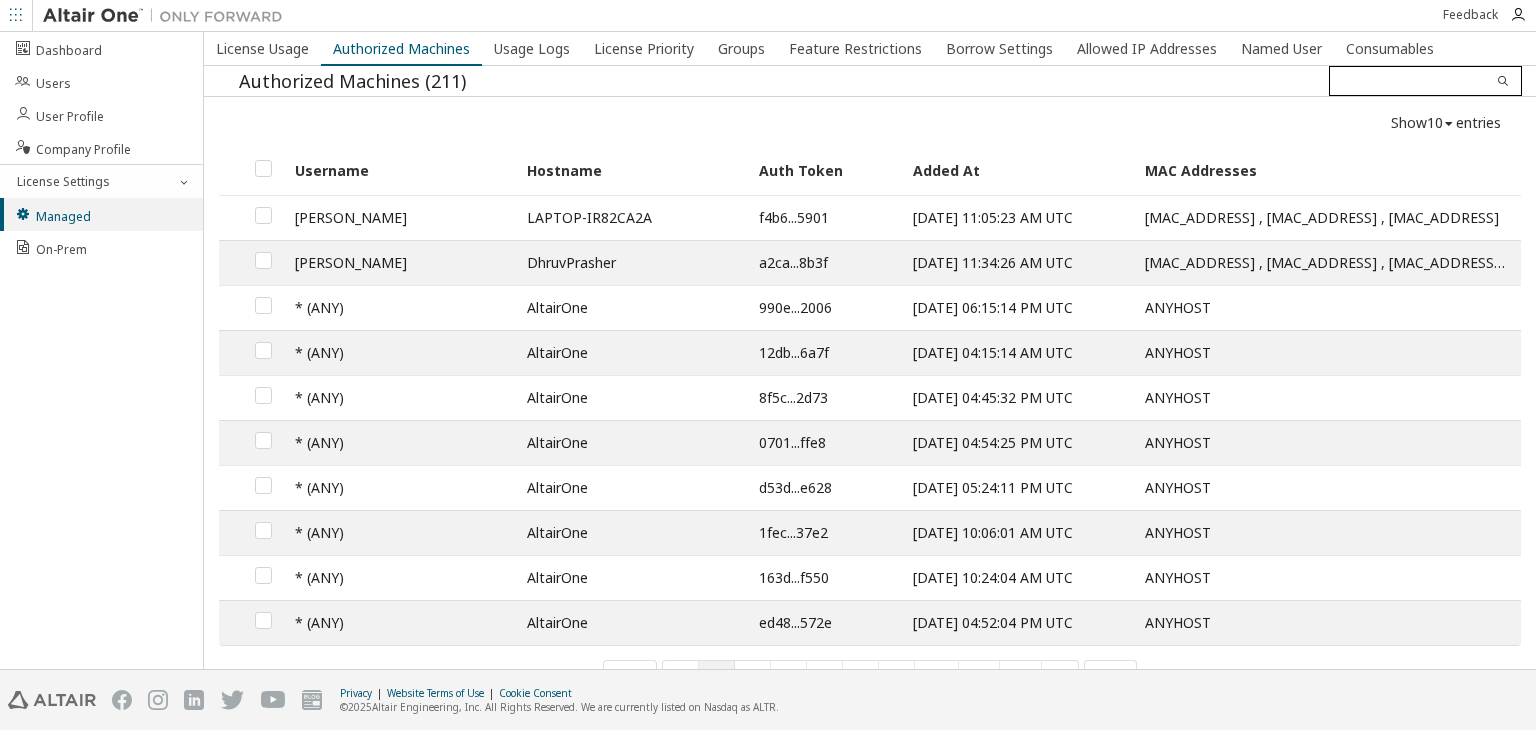 click at bounding box center [1425, 81] 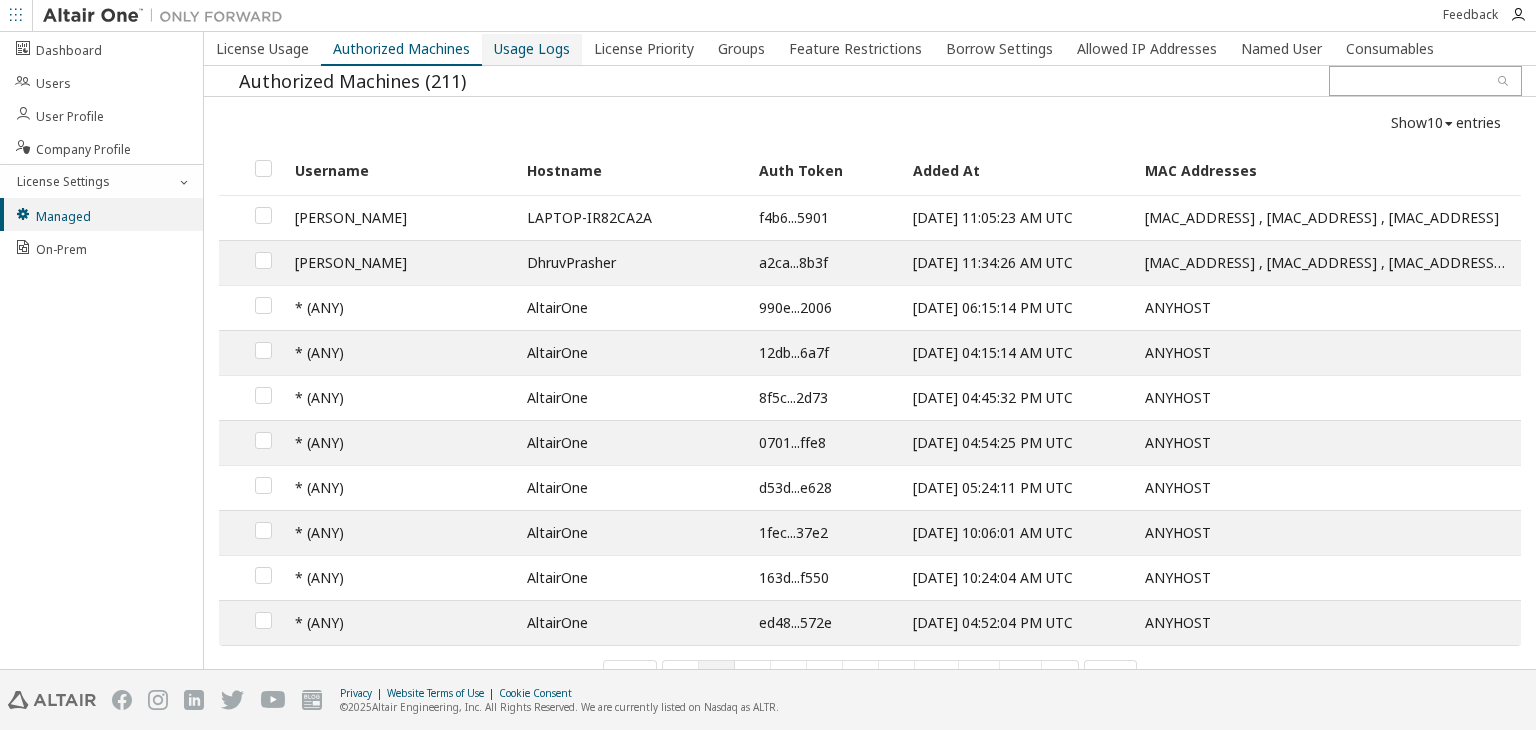 click on "Usage Logs" at bounding box center (532, 49) 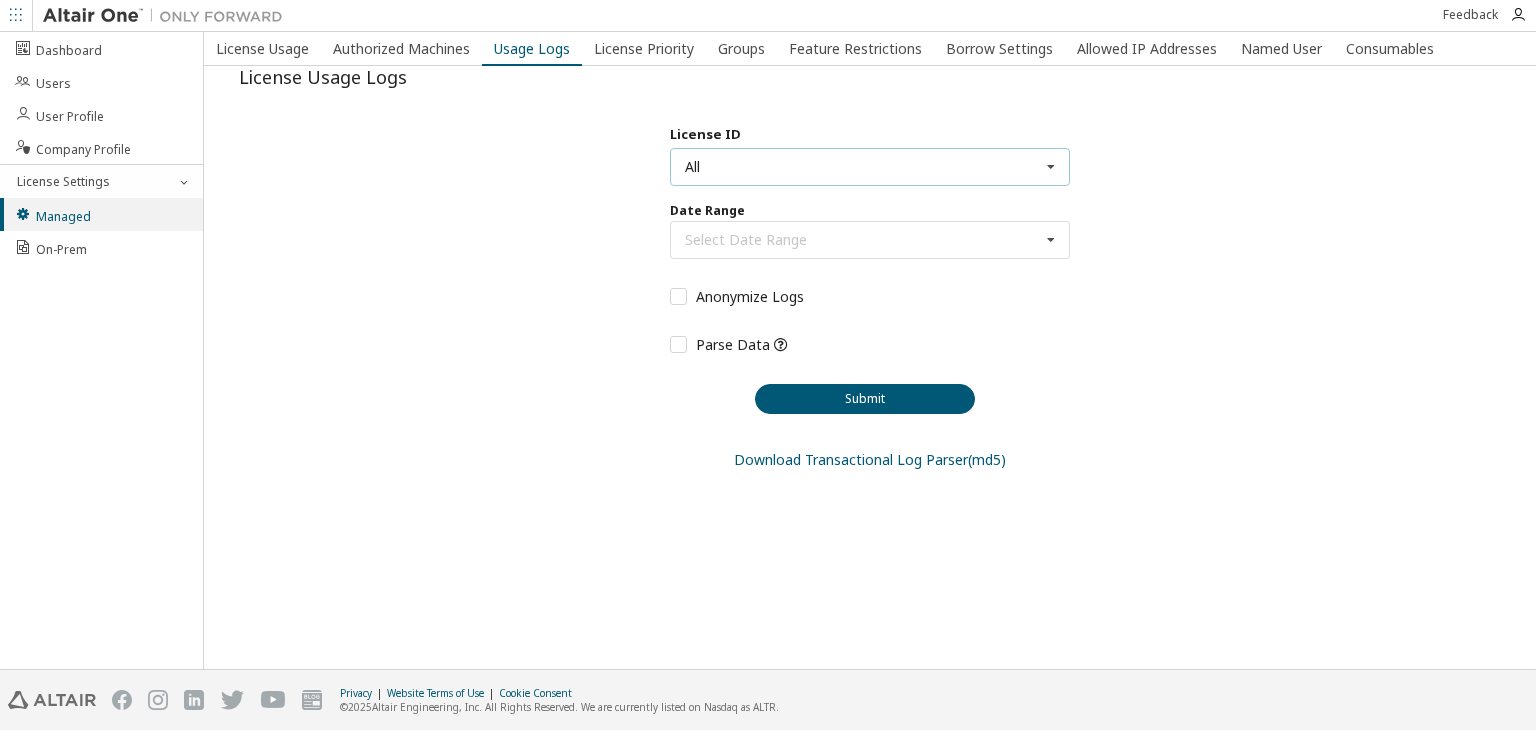 click on "All All 142818 - AU Enterprise Suite   99157 - HyperWorks Student Edtn.  (Expired)  45778 - AU Mechanical Engineer  (Expired)  112103 - AU Data Analyst  (Expired)  44265 - AU Mechanical Engineer  (Voided: 2022-01-04)  57567 - AU Multi-Physics / Mechatronics Engineer  (Voided: 2022-09-05)  61473 - AU Multi-Physics / Mechatronics Engineer  (Voided: 2022-11-30)  66498 - AU Multi-Physics / Mechatronics Engineer  (Voided: 2023-02-27)  71646 - AU Multi-Physics / Mechatronics Engineer  (Voided: 2023-03-30)  74122 - AU Multi-Physics / Mechatronics Engineer  (Voided: 2023-05-25)  77562 - AU Multi-Physics / Mechatronics Engineer  (Voided: 2023-09-17)  88284 - AU Multi-Physics / Mechatronics Engineer  (Voided: 2023-11-30)  94352 - AU Multi-Physics / Mechatronics Engineer  (Voided: 2024-02-27)  98807 - AU Multi-Physics / Mechatronics Engineer  (Voided: 2024-05-20)  99133 - AU Data Analyst  (Voided: 2024-05-14)  106497 - AU Data Analyst  (Voided: 2024-05-28)  111211 - AU Enterprise Suite  (Voided: 2024-08-16)" at bounding box center (869, 167) 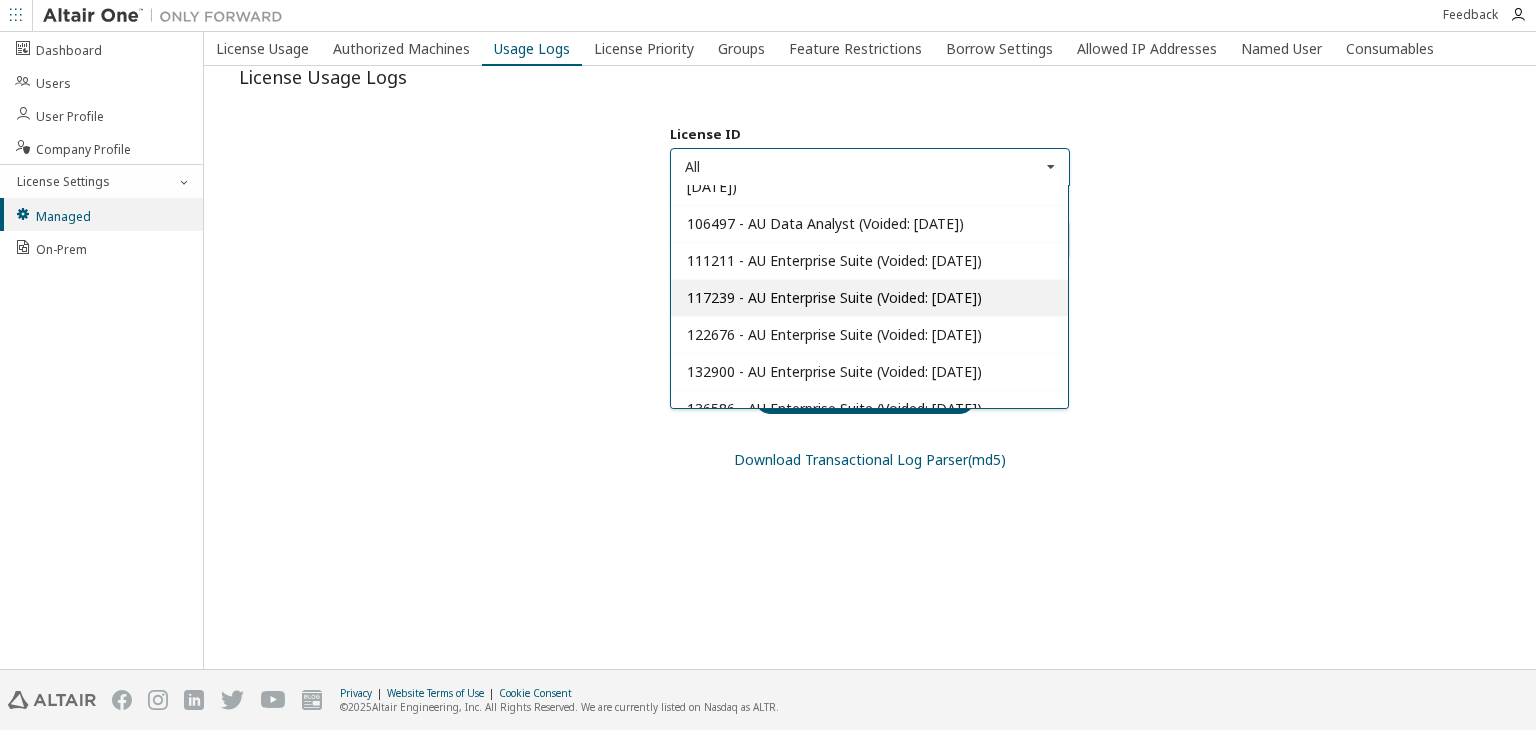 scroll, scrollTop: 0, scrollLeft: 0, axis: both 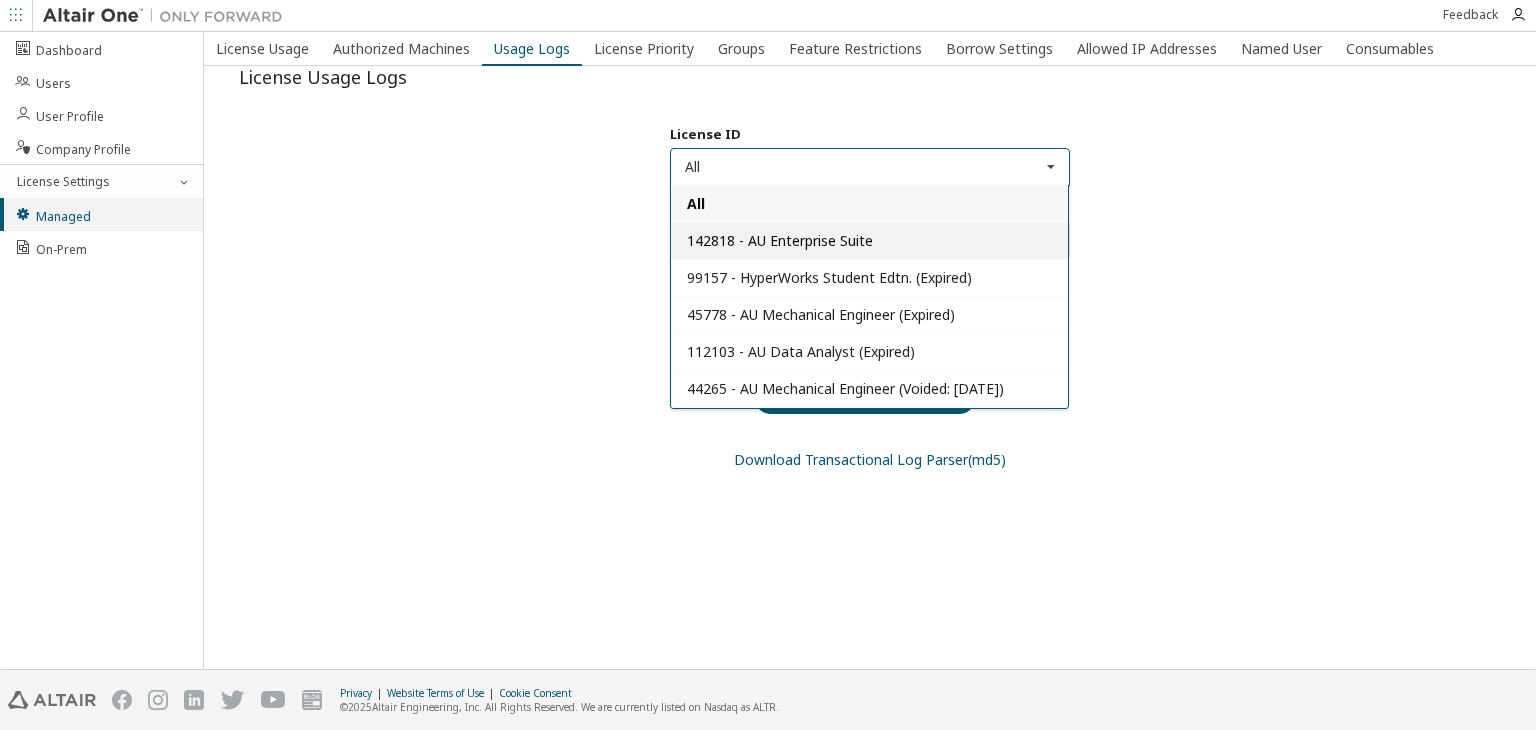 click on "142818 - AU Enterprise Suite" at bounding box center [780, 240] 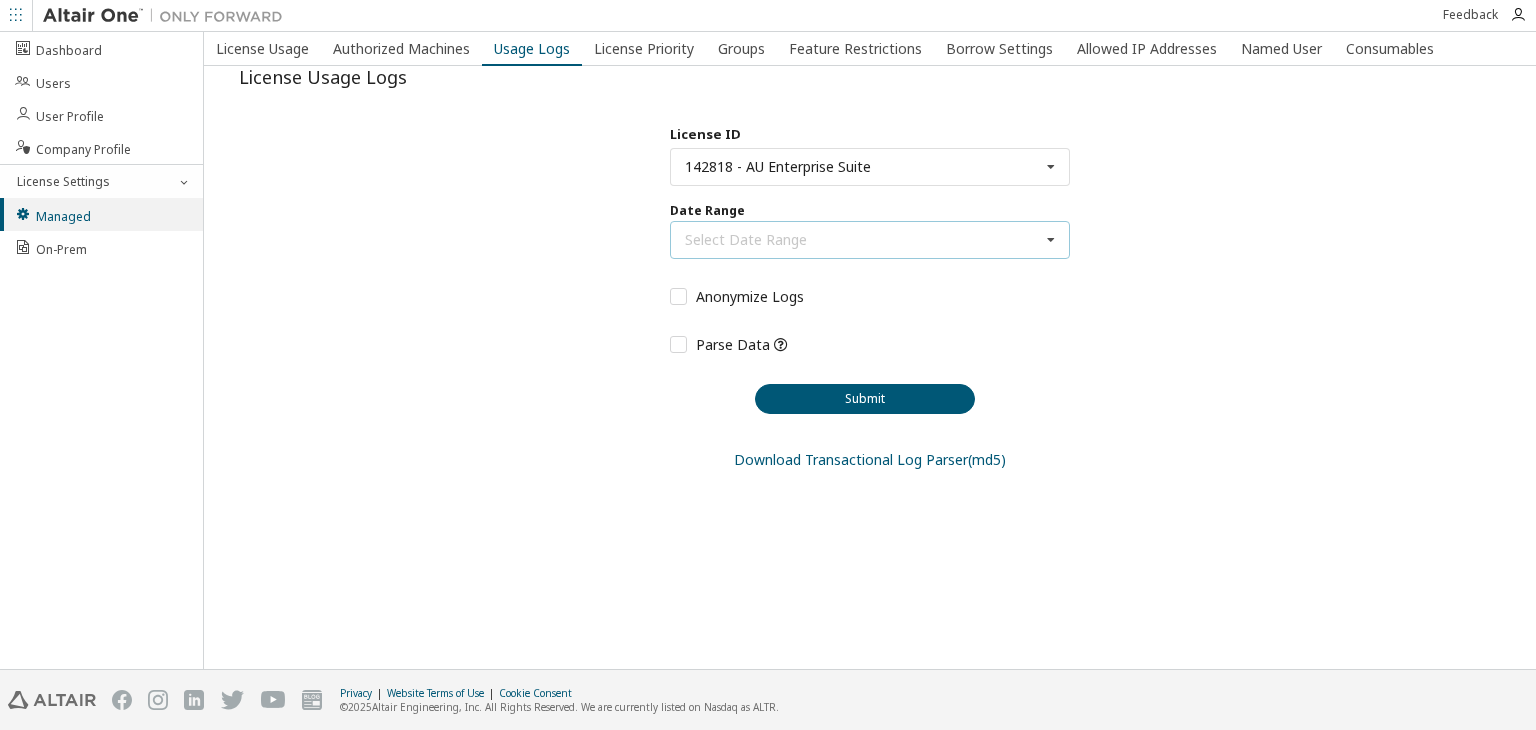 click on "Select Date Range Last 30 days Year to date Custom Date Range" at bounding box center (869, 240) 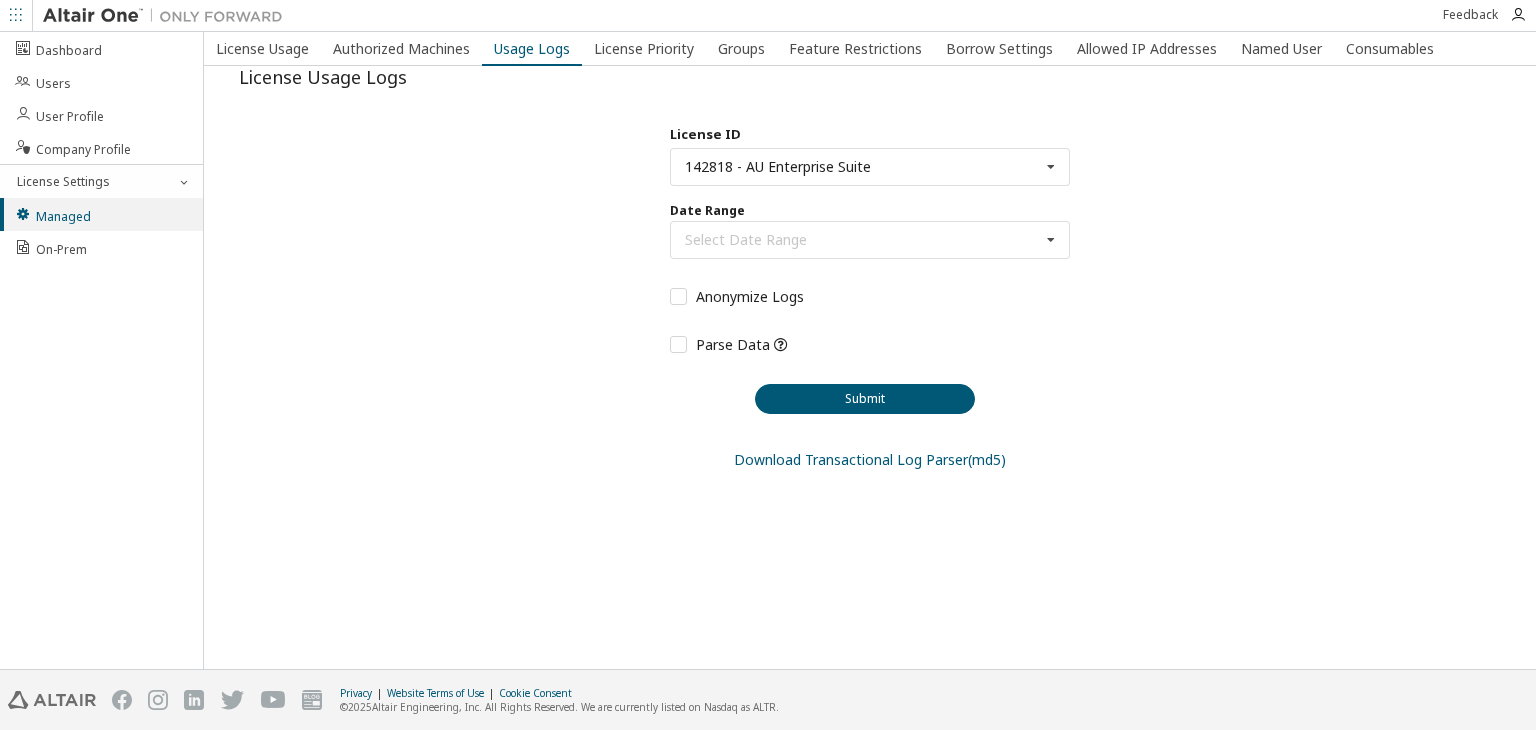 click on "License ID 142818 - AU Enterprise Suite   All 142818 - AU Enterprise Suite   99157 - HyperWorks Student Edtn.  (Expired)  45778 - AU Mechanical Engineer  (Expired)  112103 - AU Data Analyst  (Expired)  44265 - AU Mechanical Engineer  (Voided: 2022-01-04)  57567 - AU Multi-Physics / Mechatronics Engineer  (Voided: 2022-09-05)  61473 - AU Multi-Physics / Mechatronics Engineer  (Voided: 2022-11-30)  66498 - AU Multi-Physics / Mechatronics Engineer  (Voided: 2023-02-27)  71646 - AU Multi-Physics / Mechatronics Engineer  (Voided: 2023-03-30)  74122 - AU Multi-Physics / Mechatronics Engineer  (Voided: 2023-05-25)  77562 - AU Multi-Physics / Mechatronics Engineer  (Voided: 2023-09-17)  88284 - AU Multi-Physics / Mechatronics Engineer  (Voided: 2023-11-30)  94352 - AU Multi-Physics / Mechatronics Engineer  (Voided: 2024-02-27)  98807 - AU Multi-Physics / Mechatronics Engineer  (Voided: 2024-05-20)  99133 - AU Data Analyst  (Voided: 2024-05-14)  106497 - AU Data Analyst  (Voided: 2024-05-28)  Date Range Last 30 days" at bounding box center (870, 280) 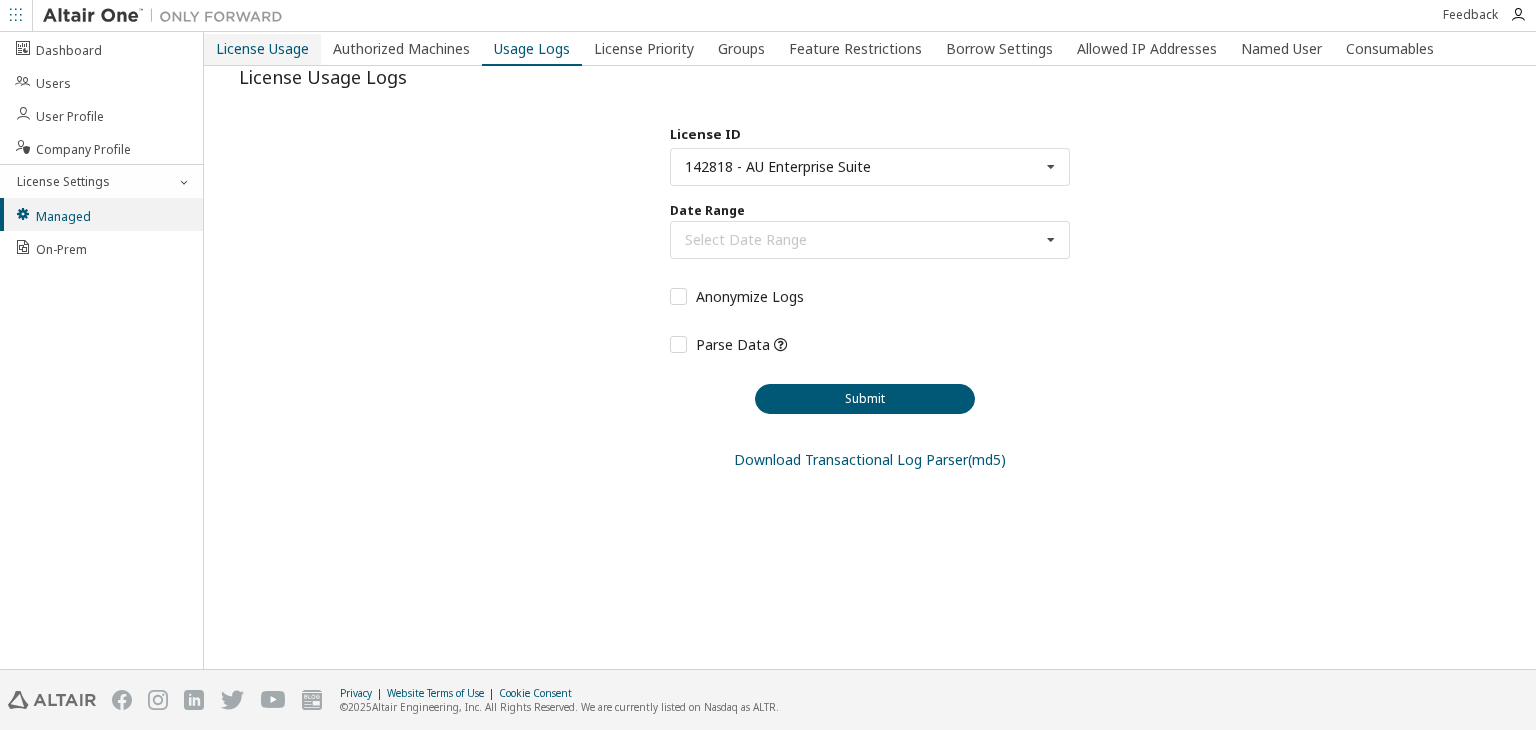 click on "License Usage" at bounding box center (262, 49) 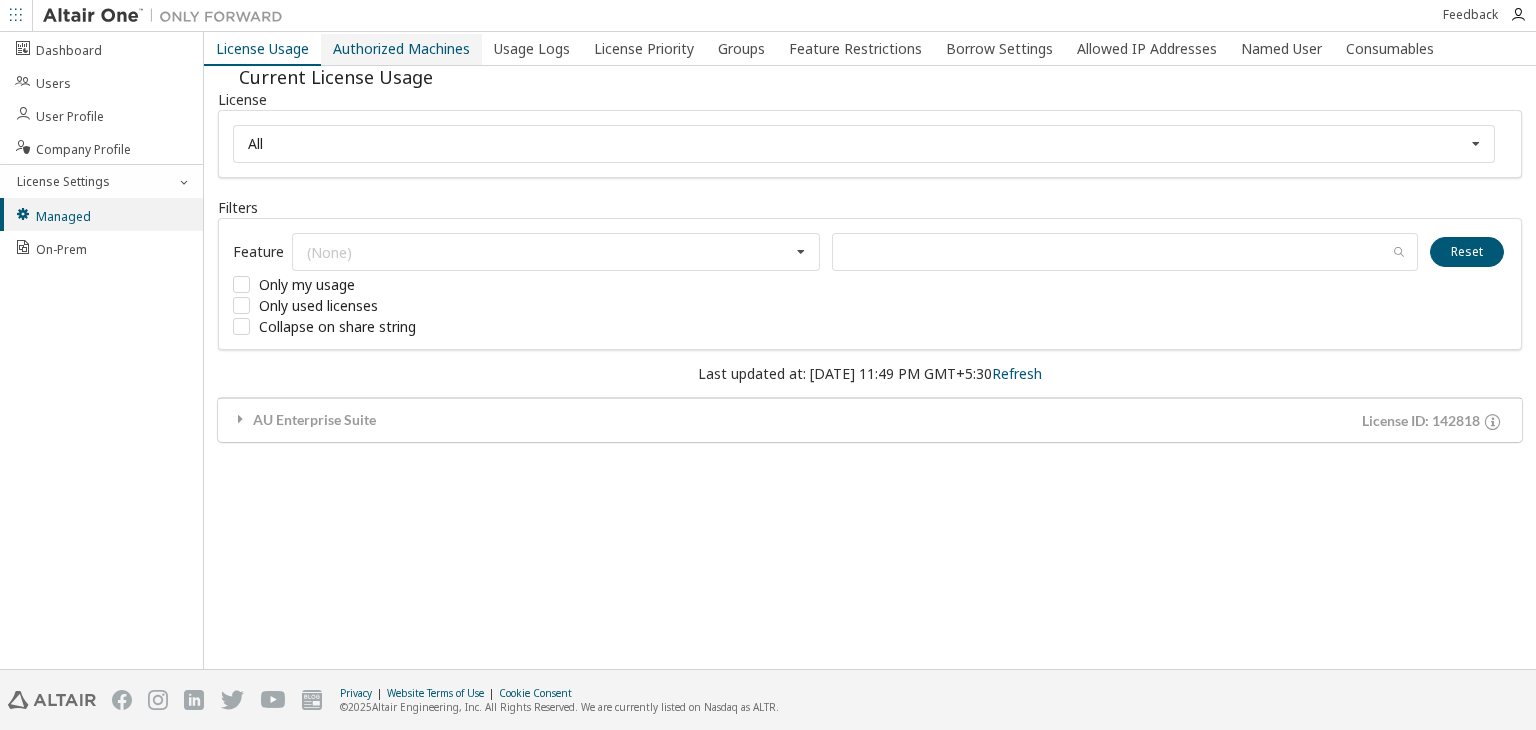 click on "Authorized Machines" at bounding box center (401, 49) 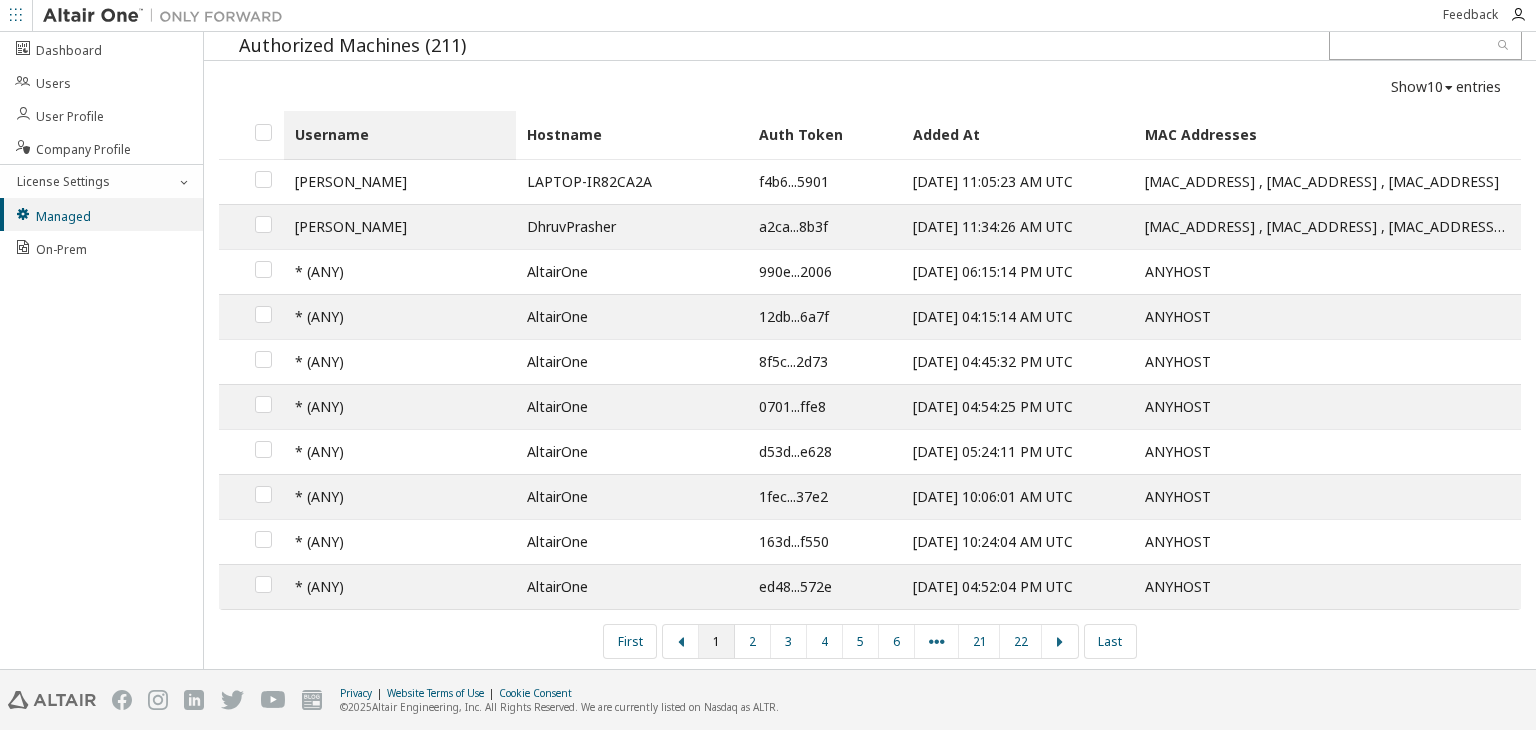 scroll, scrollTop: 0, scrollLeft: 0, axis: both 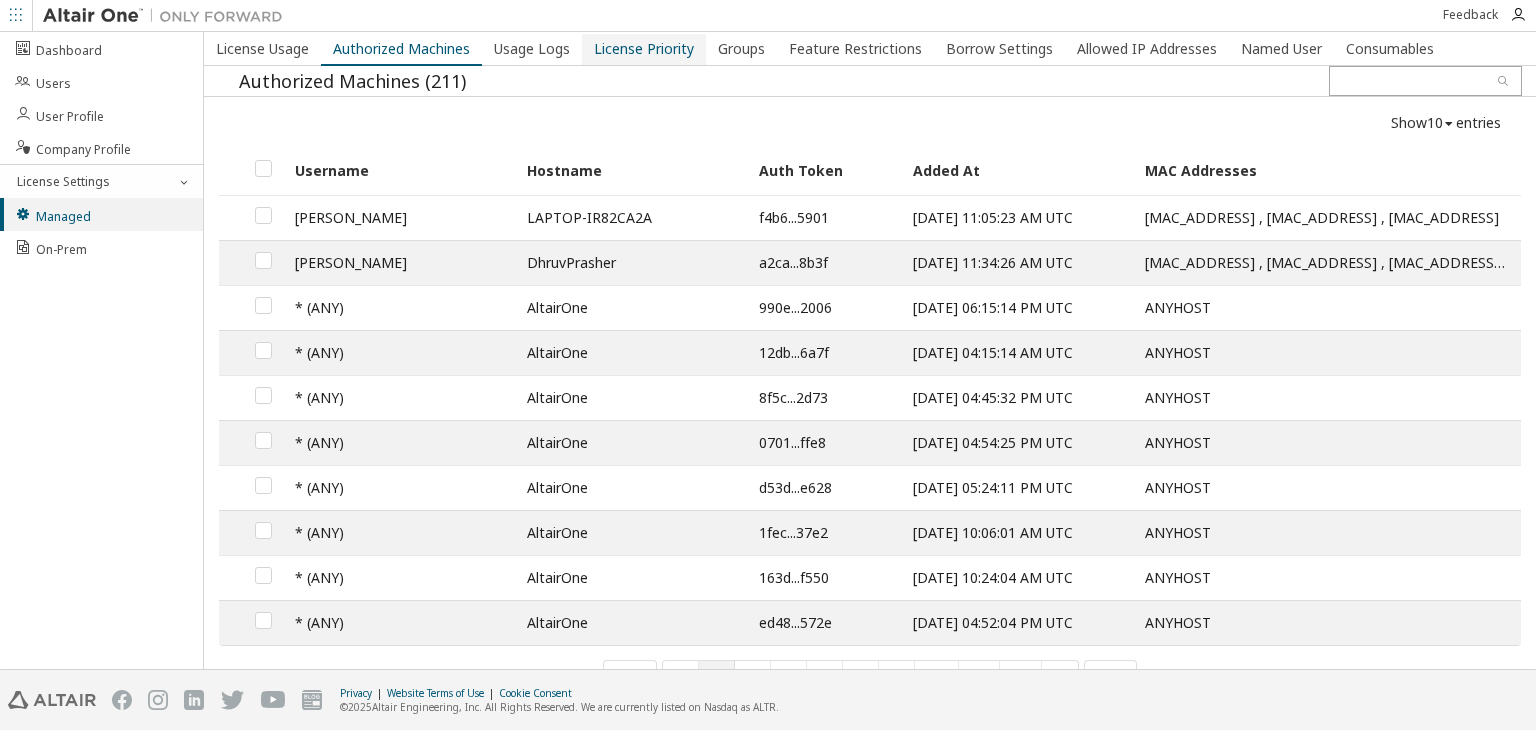 click on "License Priority" at bounding box center (644, 49) 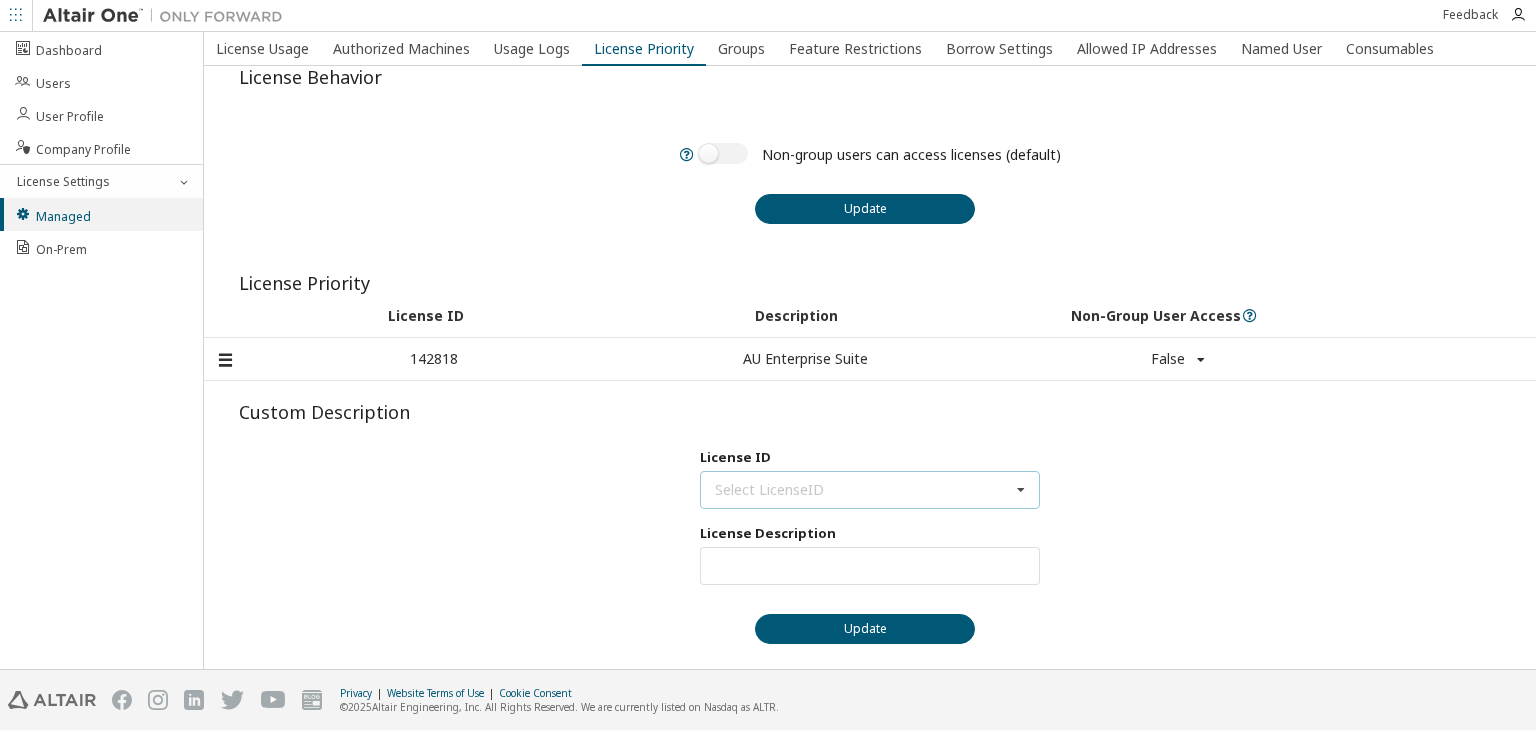 click on "Select LicenseID 142818 - AU Enterprise Suite" at bounding box center (870, 490) 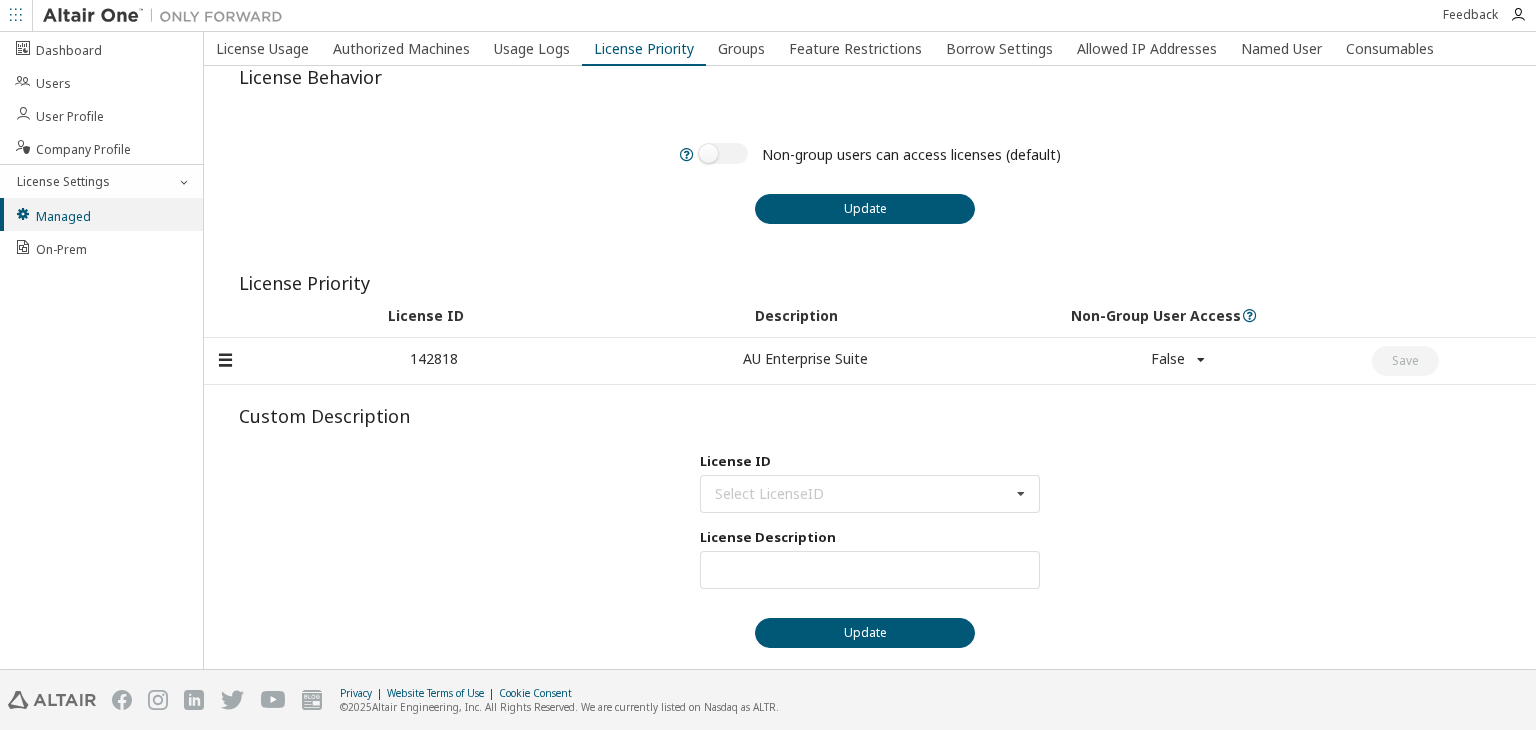 click on "False Default True False" at bounding box center [1178, 361] 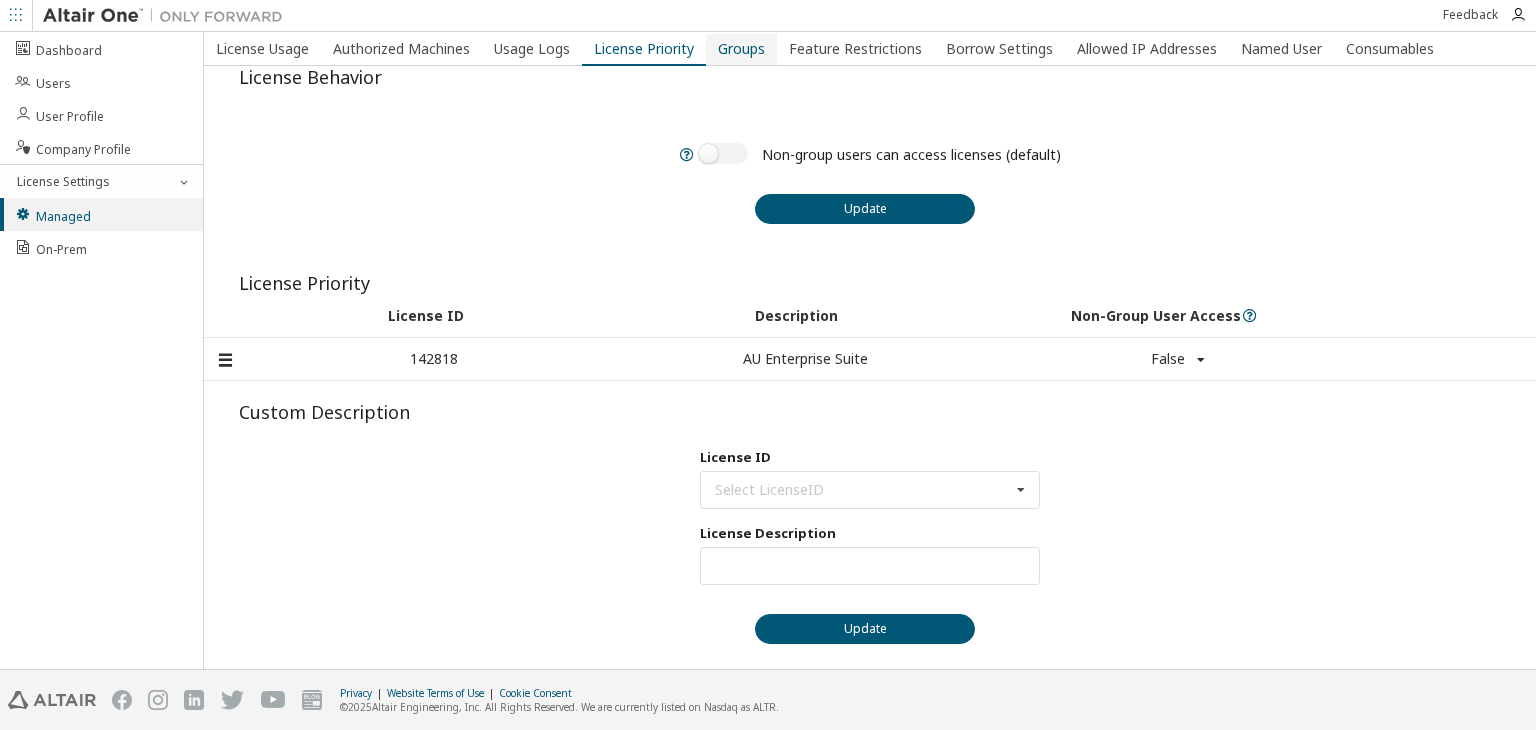 click on "License Usage Authorized Machines Usage Logs License Priority Groups Feature Restrictions Borrow Settings Allowed IP Addresses Named User Consumables License Behavior Non-group users can access licenses (default) Update License Priority License ID Description Non-Group User Access  142818 AU Enterprise Suite  False Default True False Custom Description License ID Select LicenseID 142818 - AU Enterprise Suite  License Description Max Units:  Update" at bounding box center [870, 449] 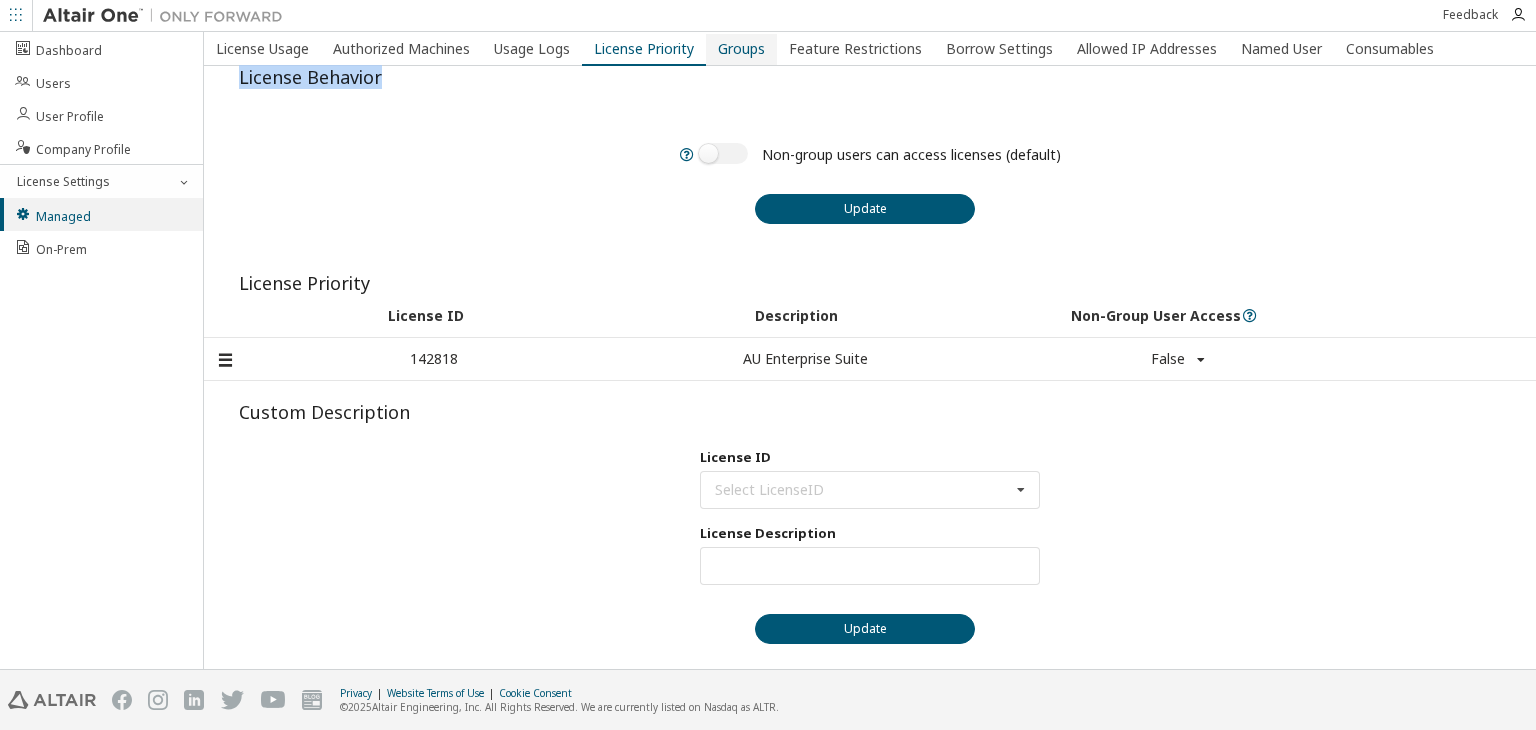 click on "Groups" at bounding box center (741, 49) 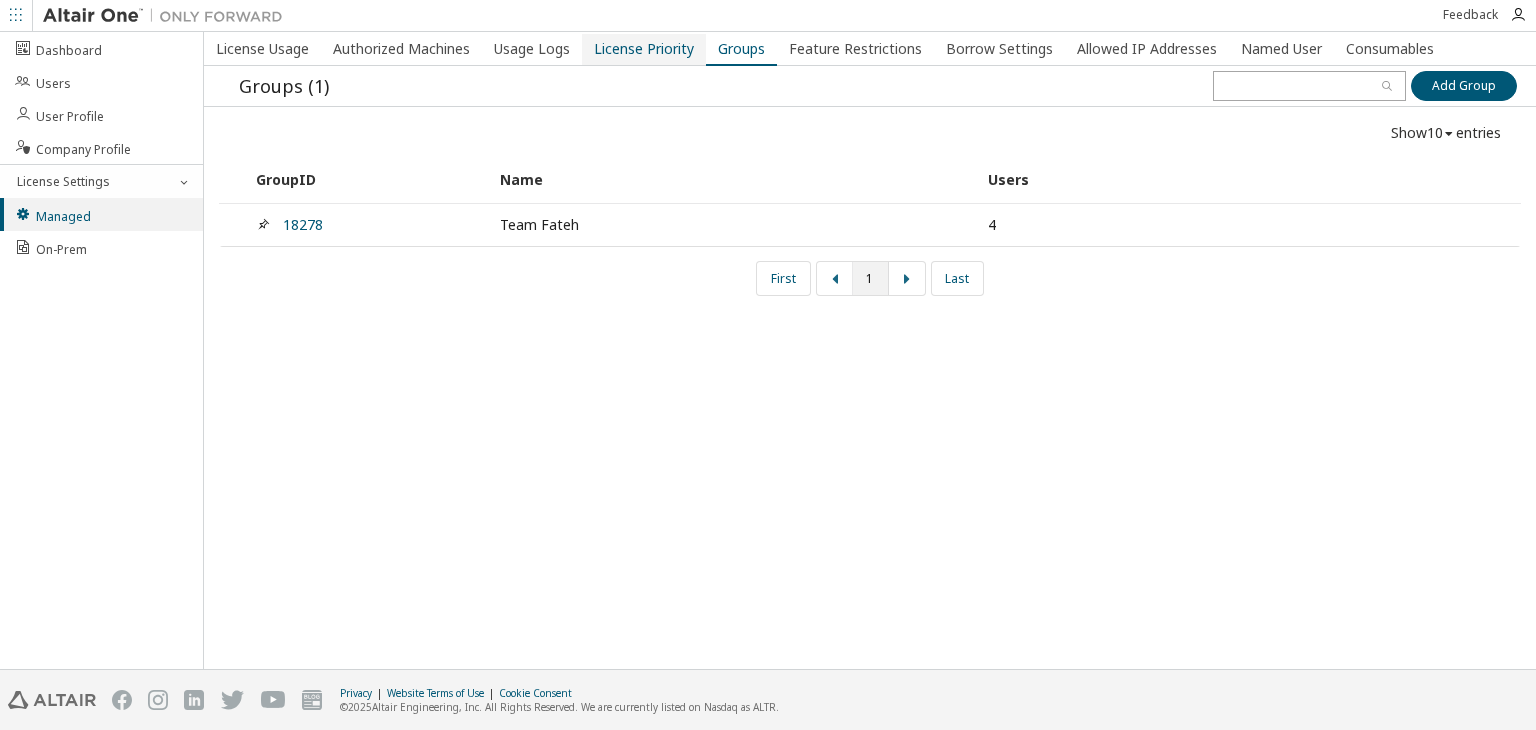 click on "License Priority" at bounding box center (644, 49) 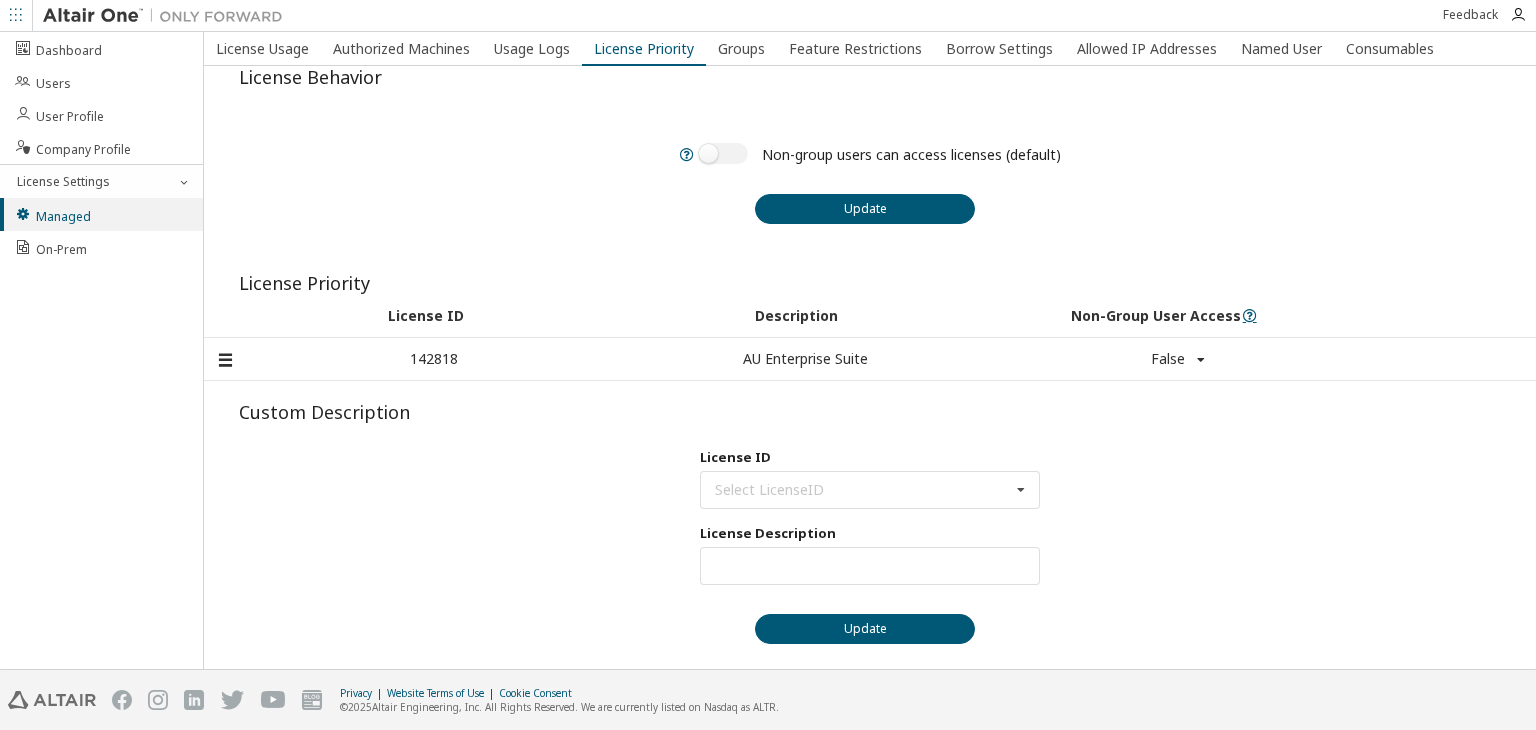 click at bounding box center (1249, 313) 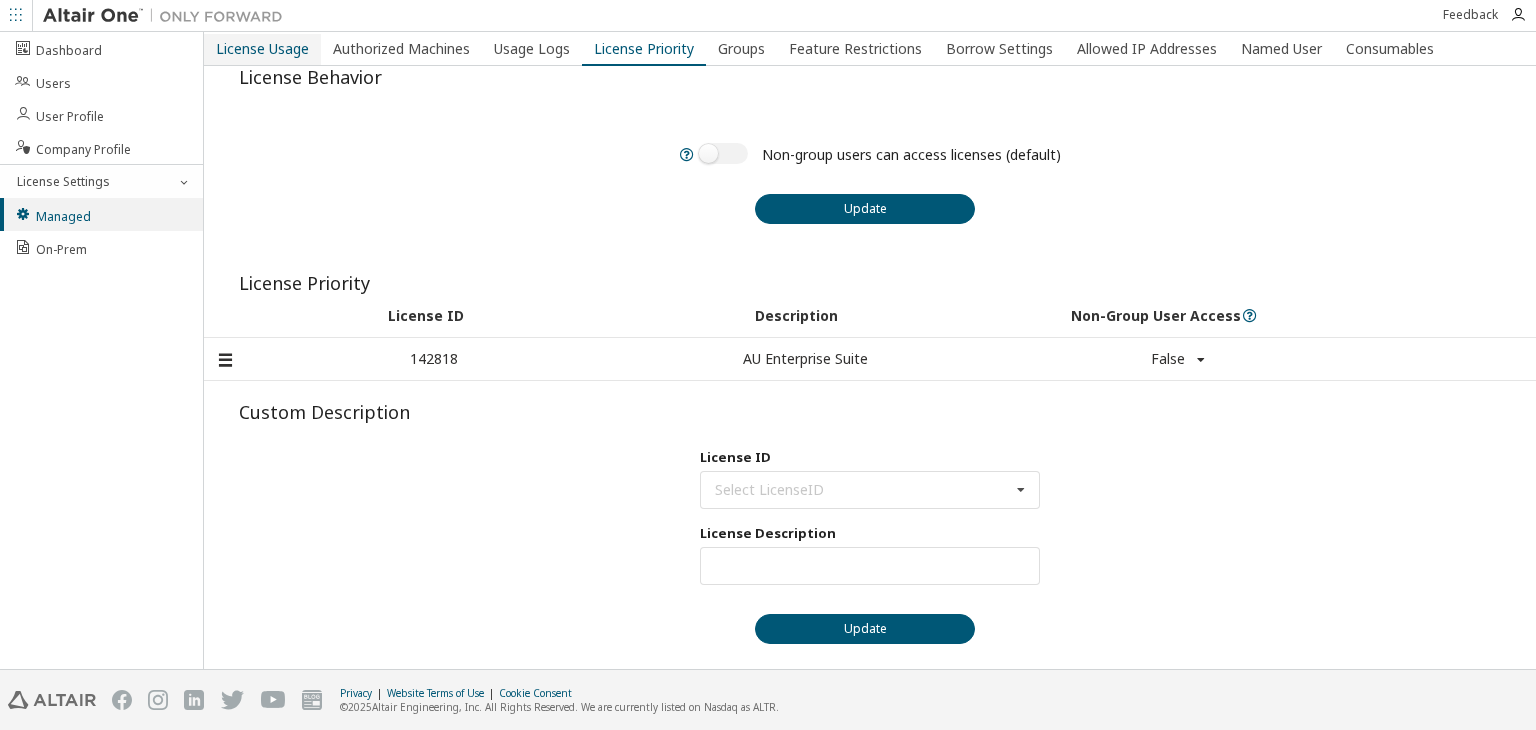 click on "License Usage" at bounding box center (262, 49) 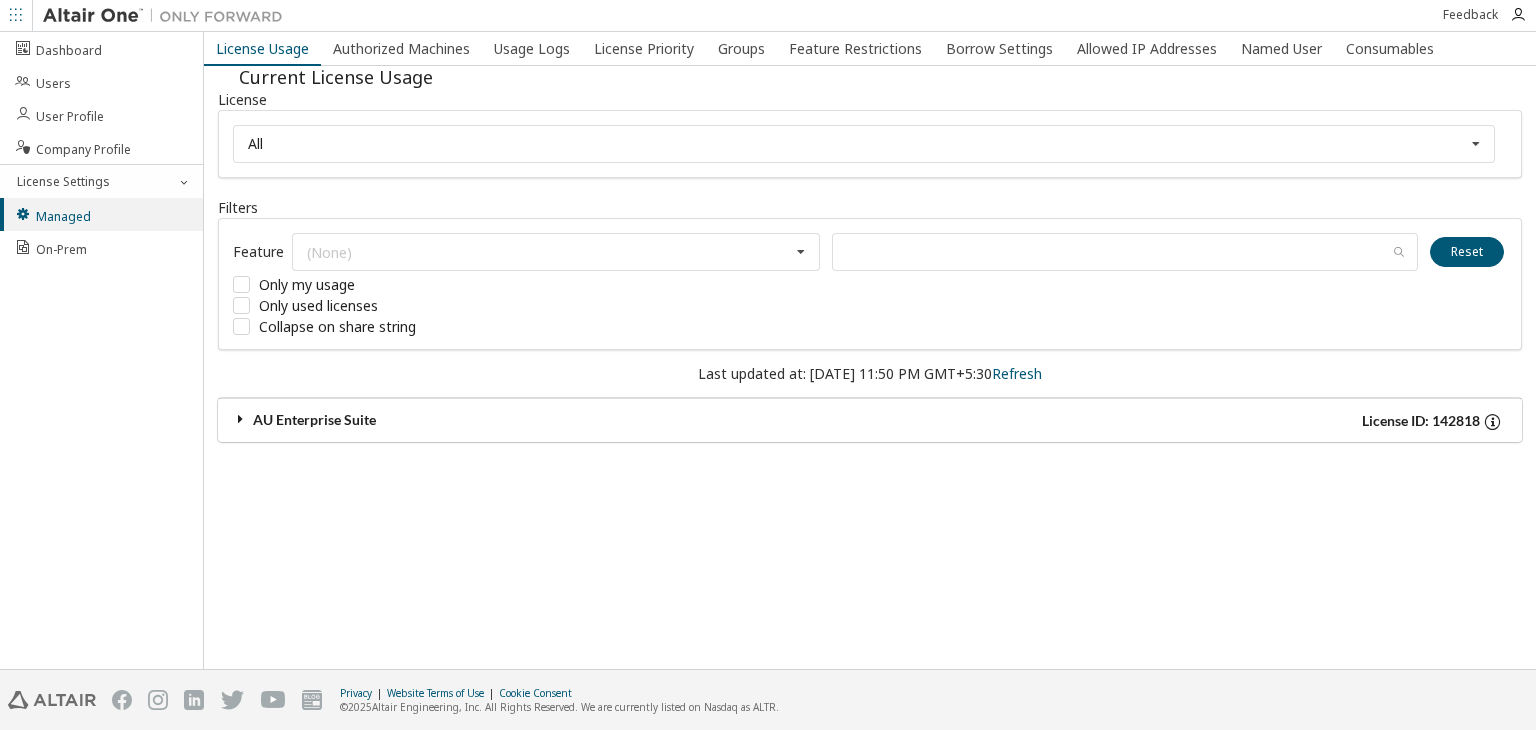 click on "AU Enterprise Suite" at bounding box center [551, 421] 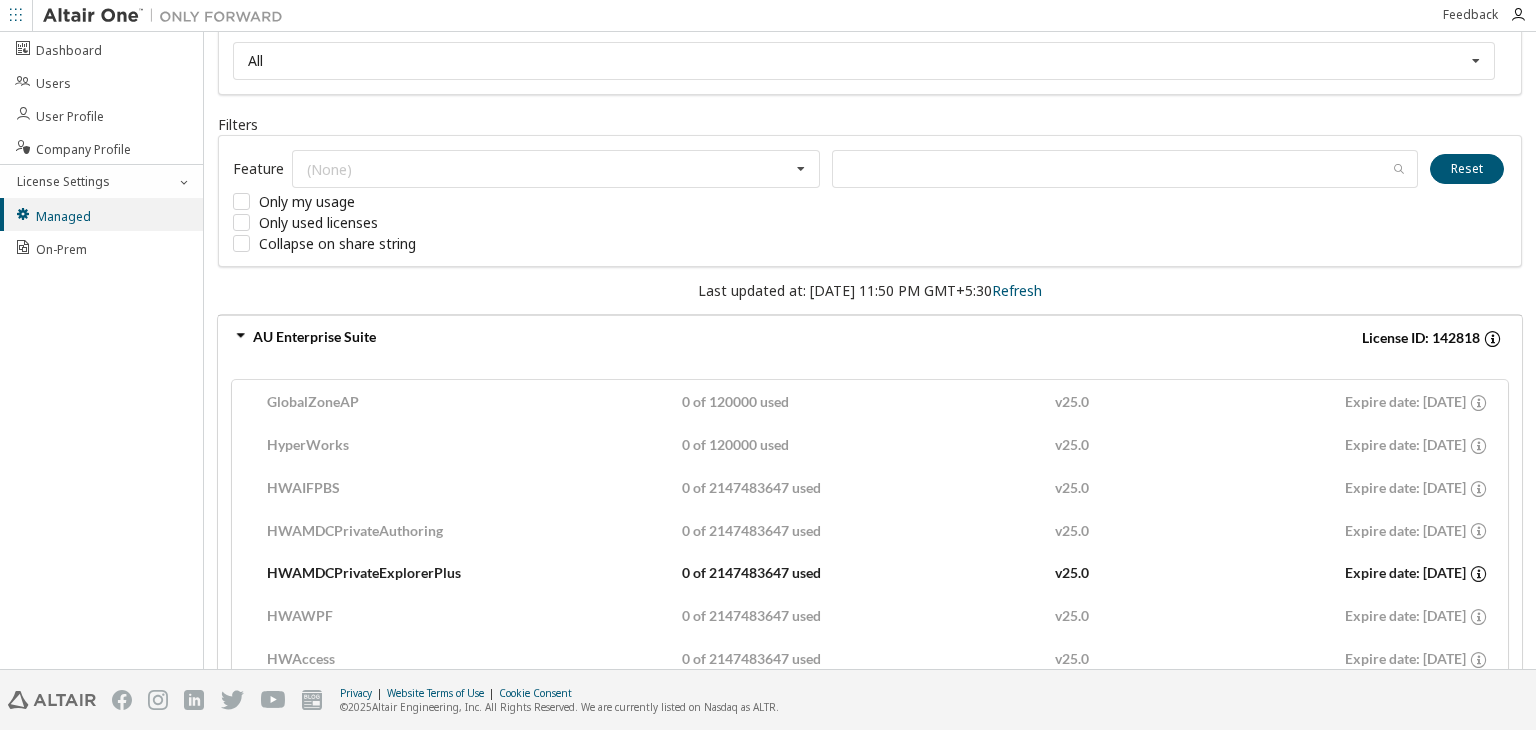scroll, scrollTop: 0, scrollLeft: 0, axis: both 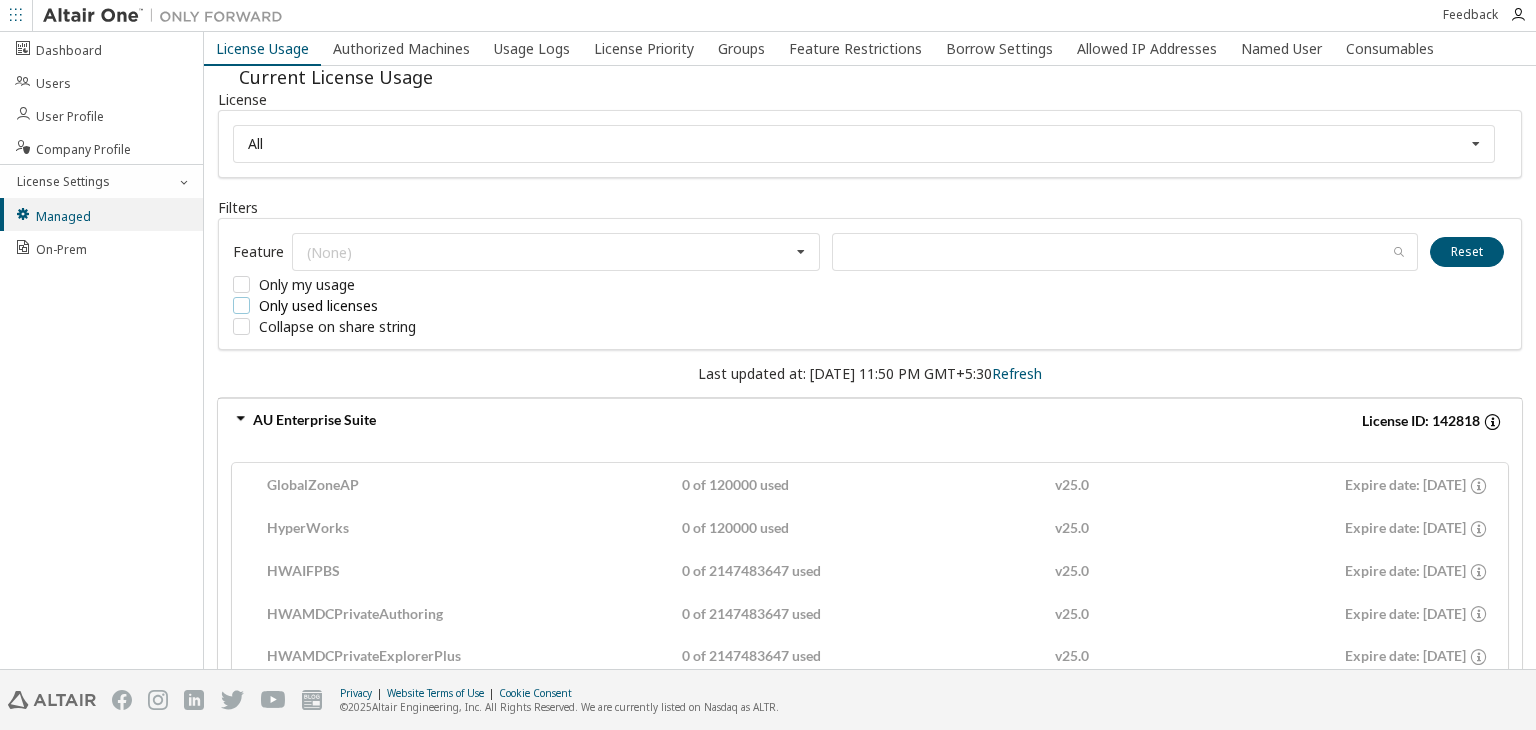 click on "Only used licenses" at bounding box center (383, 305) 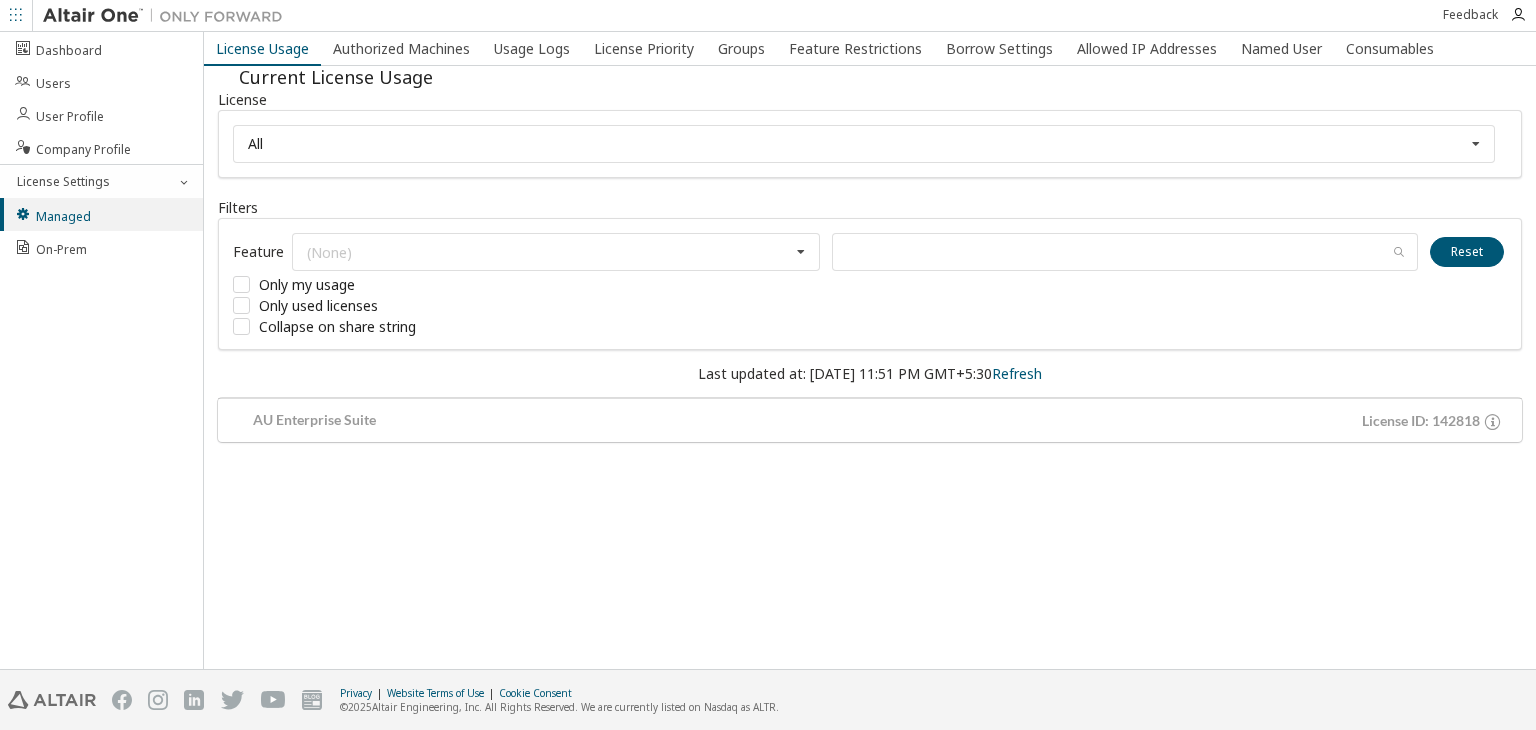click on "License All All 142818 - AU Enterprise Suite  Filters Feature (None) GlobalZoneAP HyperWorks HWAIFPBS HWAMDCPrivateAuthoring HWAMDCPrivateExplorerPlus HWAWPF HWAccess HWAccessEmbedded HWActivate HWAcufwh HWAcusolve HWAcutrace HWAcuview HWAltairBushingModel HWAltairCopilotHyperWorks HWAltairManufacturingSolver HWAltairMfgSolver HWAltairOneDesktop HWAltairOneEnterpriseUser HWAnalyticsPBS HWAnalyticsUser HWAnalyticsWorkbench HWAutomate HWAutomationBatch HWBatchMesher HWBatchUtilities HWBatteryDesigner HWBatteryDesignerRVE HWClick2CastGUI HWClick2CastSolver HWClick2ExtrudeCalibSolver HWClick2ExtrudeProcess HWClick2ExtrudeQuenchingSolver HWClick2FormIncrGUI HWClick2FormOneStep HWClick2MoldGUI HWClick2MoldSolver HWCompose HWConnectMe HWDSim HWDataManager HWDesignAIGui HWDistributedLoadMapper HWEComputeManager HWEDEMGUI HWEDEMSolver HWEDataManager HWEDisplayManager HWEEvisionBasic HWEEvisionDiff HWEEvisionDocGen HWEEvisionPro HWEEvisionSignOff HWEProcessManager HWEProcessManagerApp HWEResultsManager HWESAComp HWIcd" at bounding box center [870, 266] 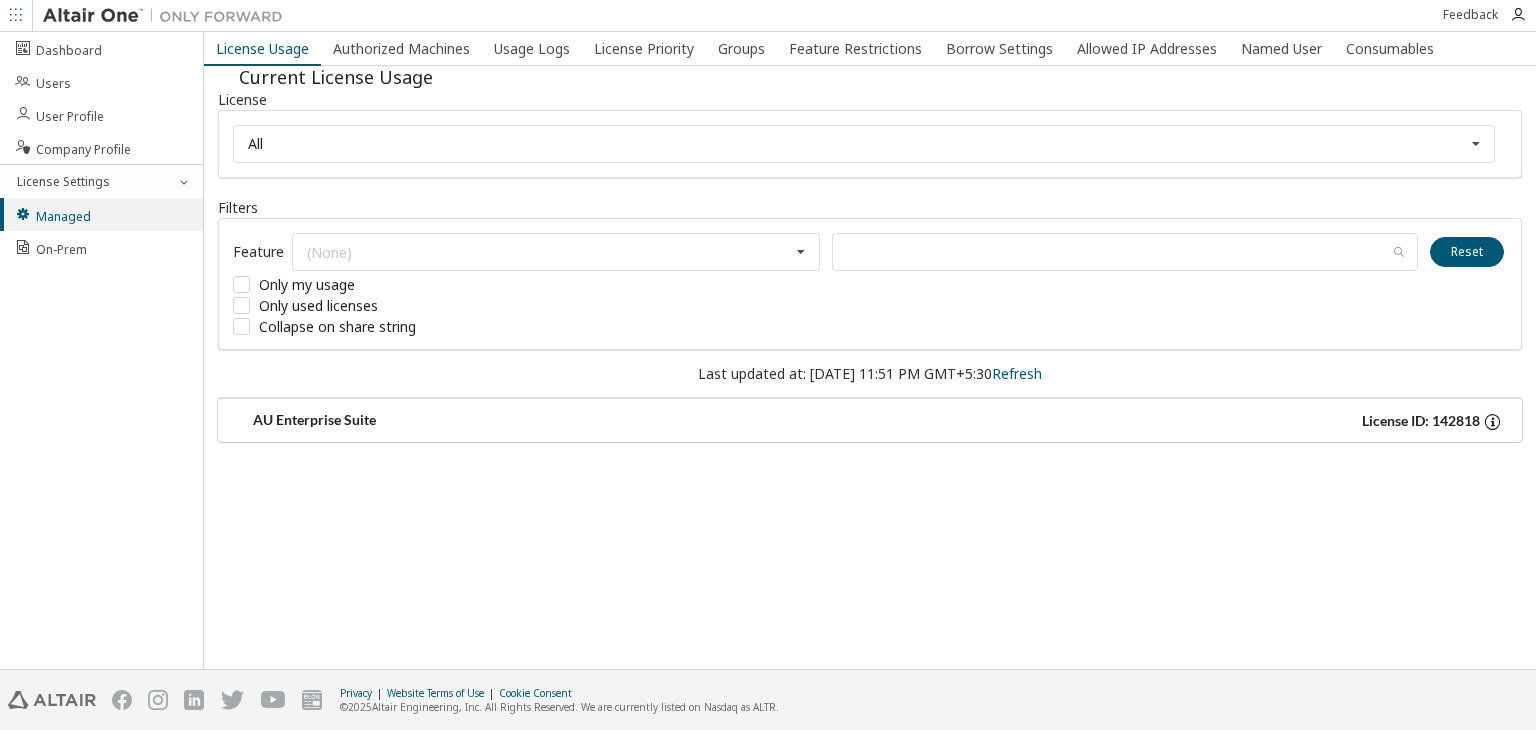 click on "AU Enterprise Suite" at bounding box center [551, 421] 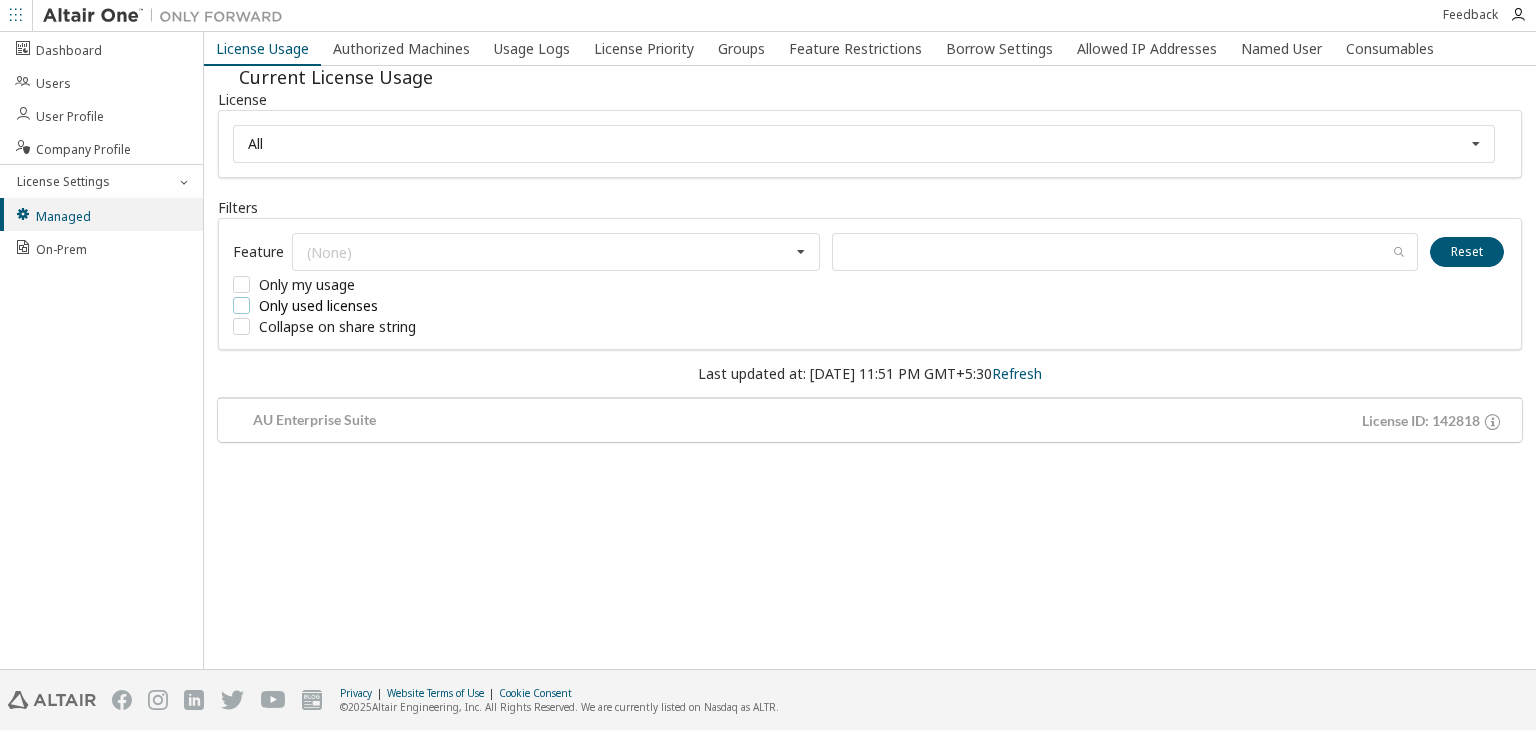 click on "Only used licenses" at bounding box center [383, 305] 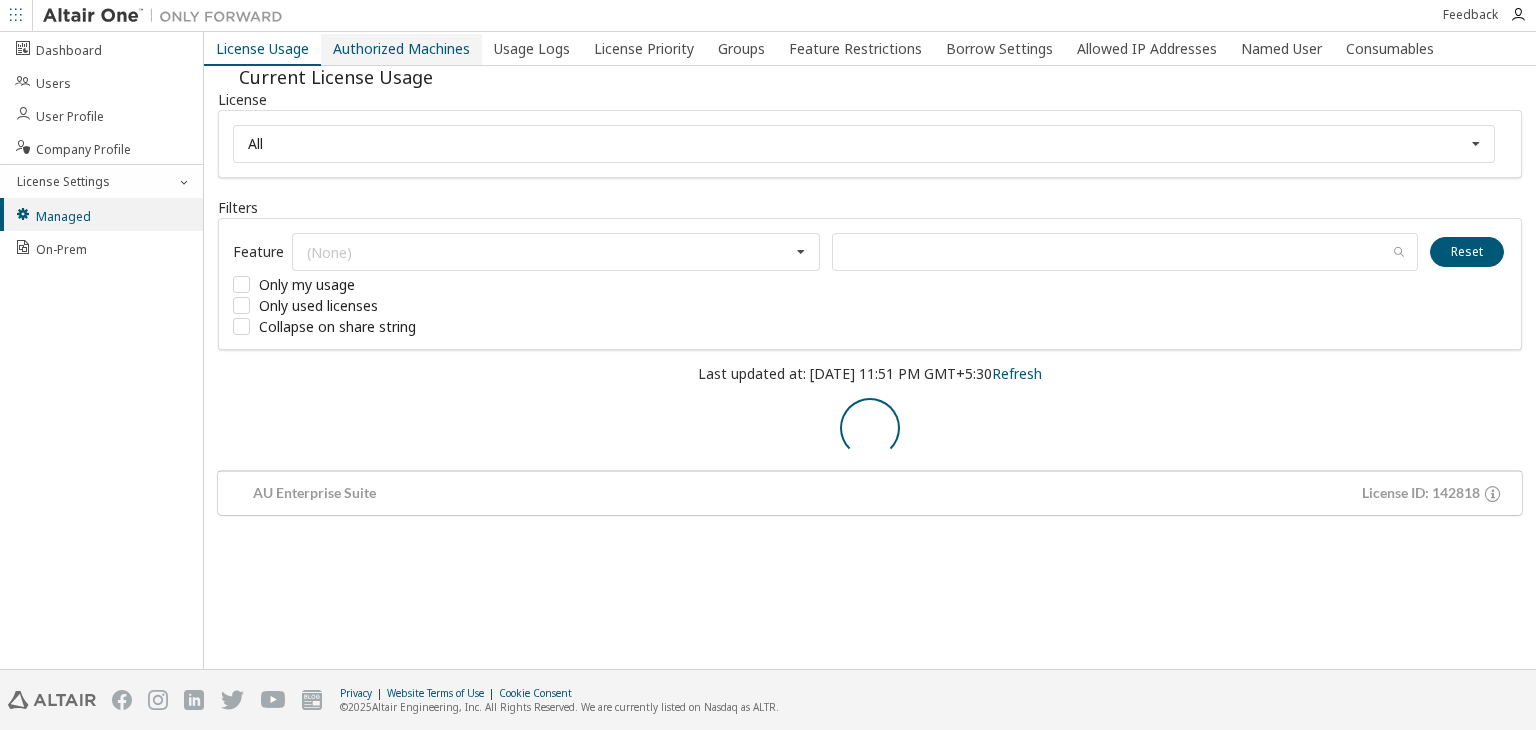 click on "Authorized Machines" at bounding box center [401, 49] 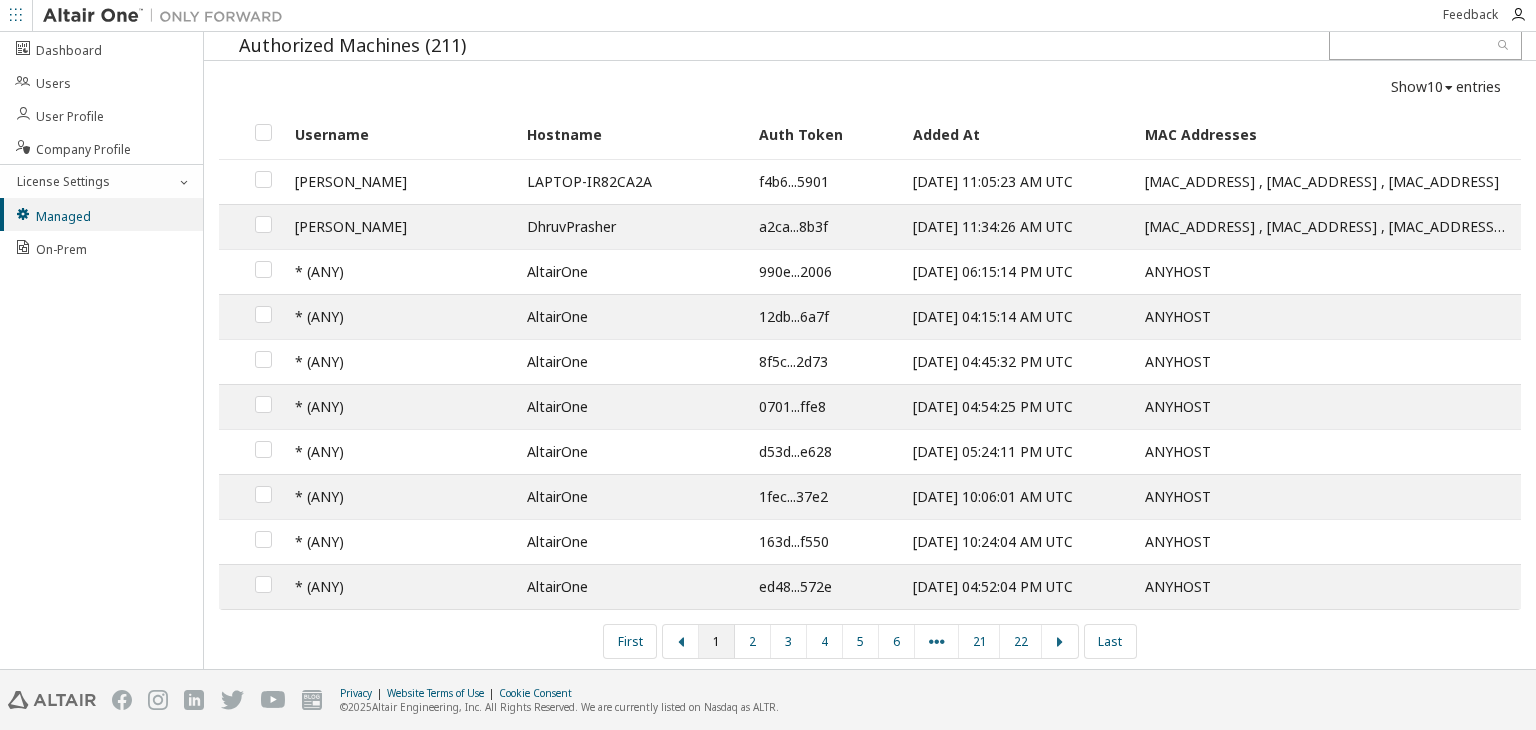 scroll, scrollTop: 0, scrollLeft: 0, axis: both 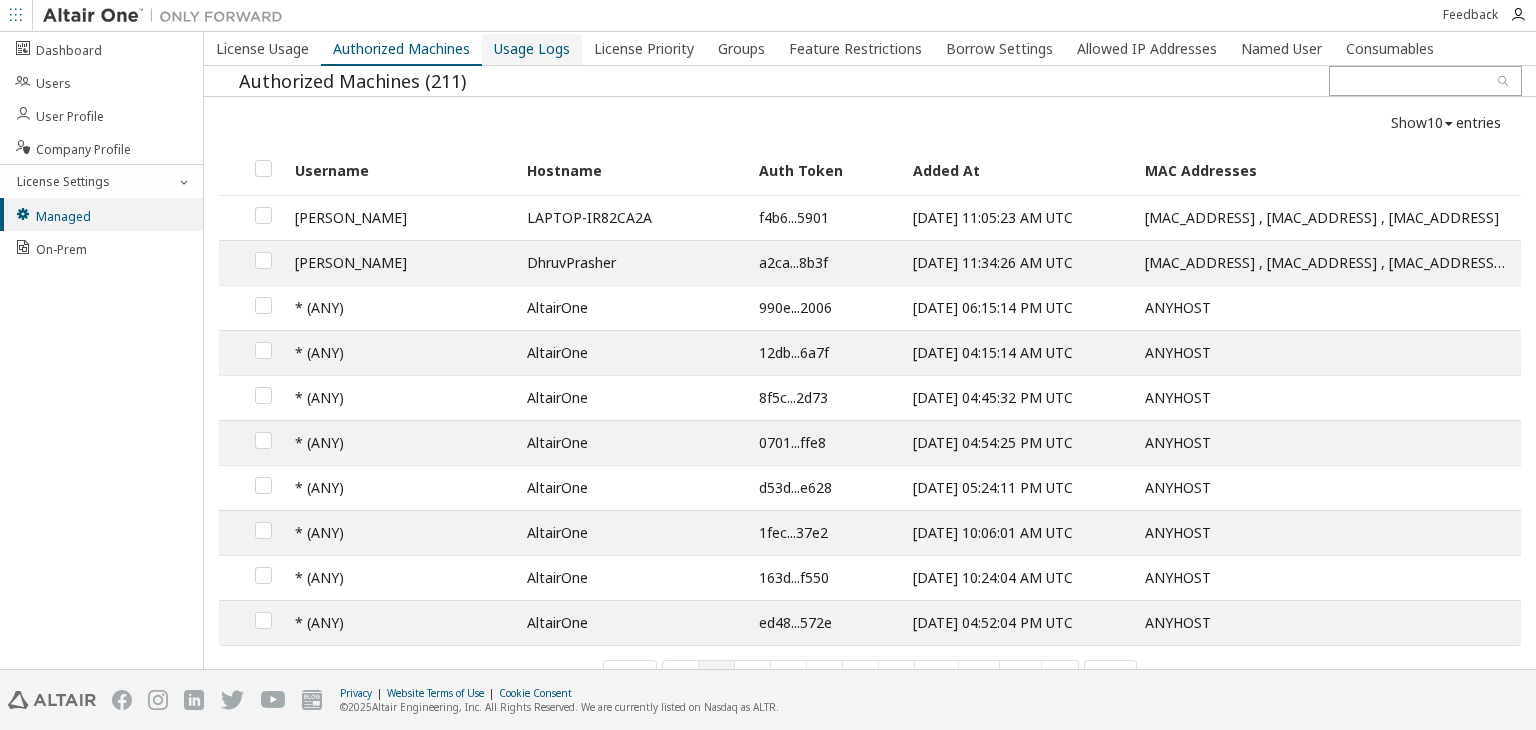 click on "Usage Logs" at bounding box center (532, 49) 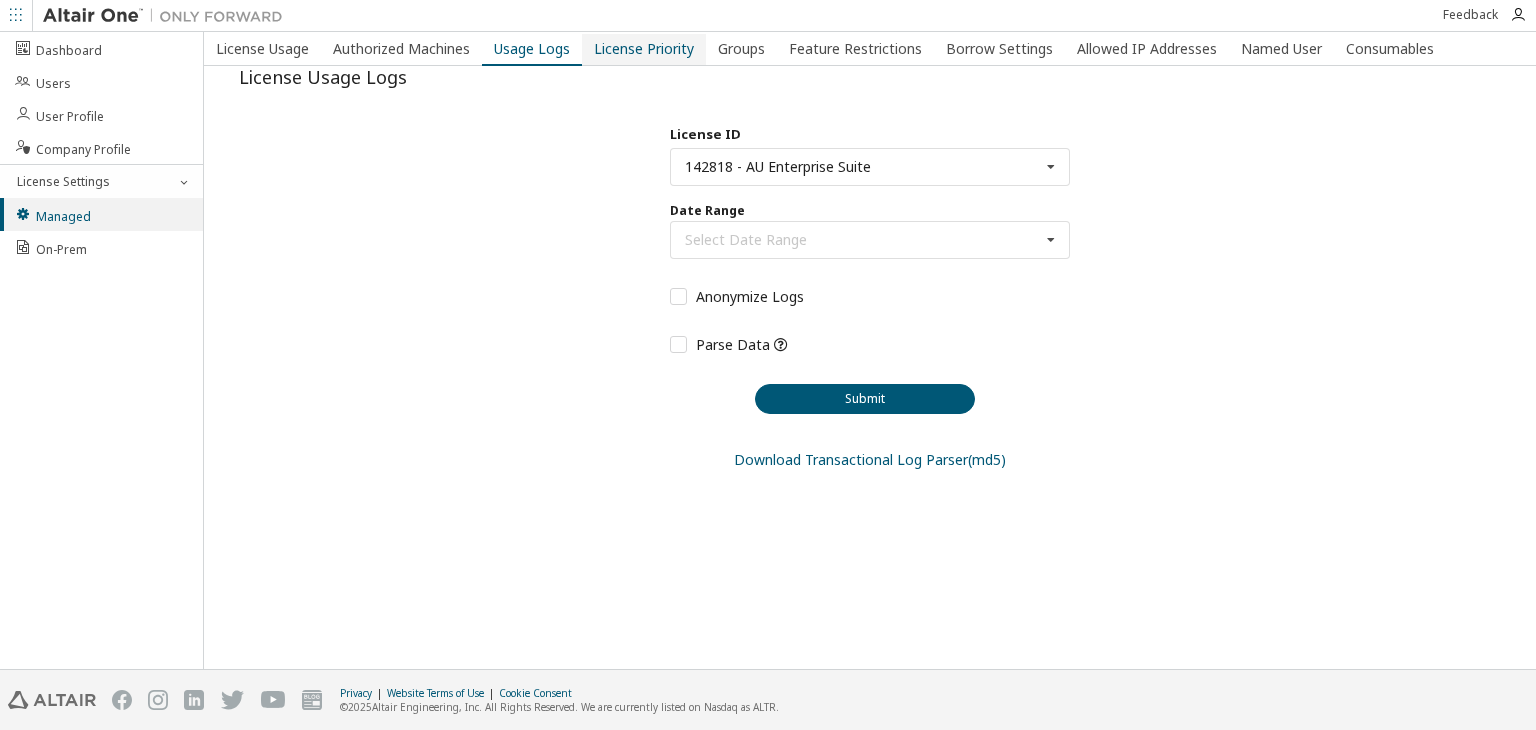 click on "License Priority" at bounding box center [644, 49] 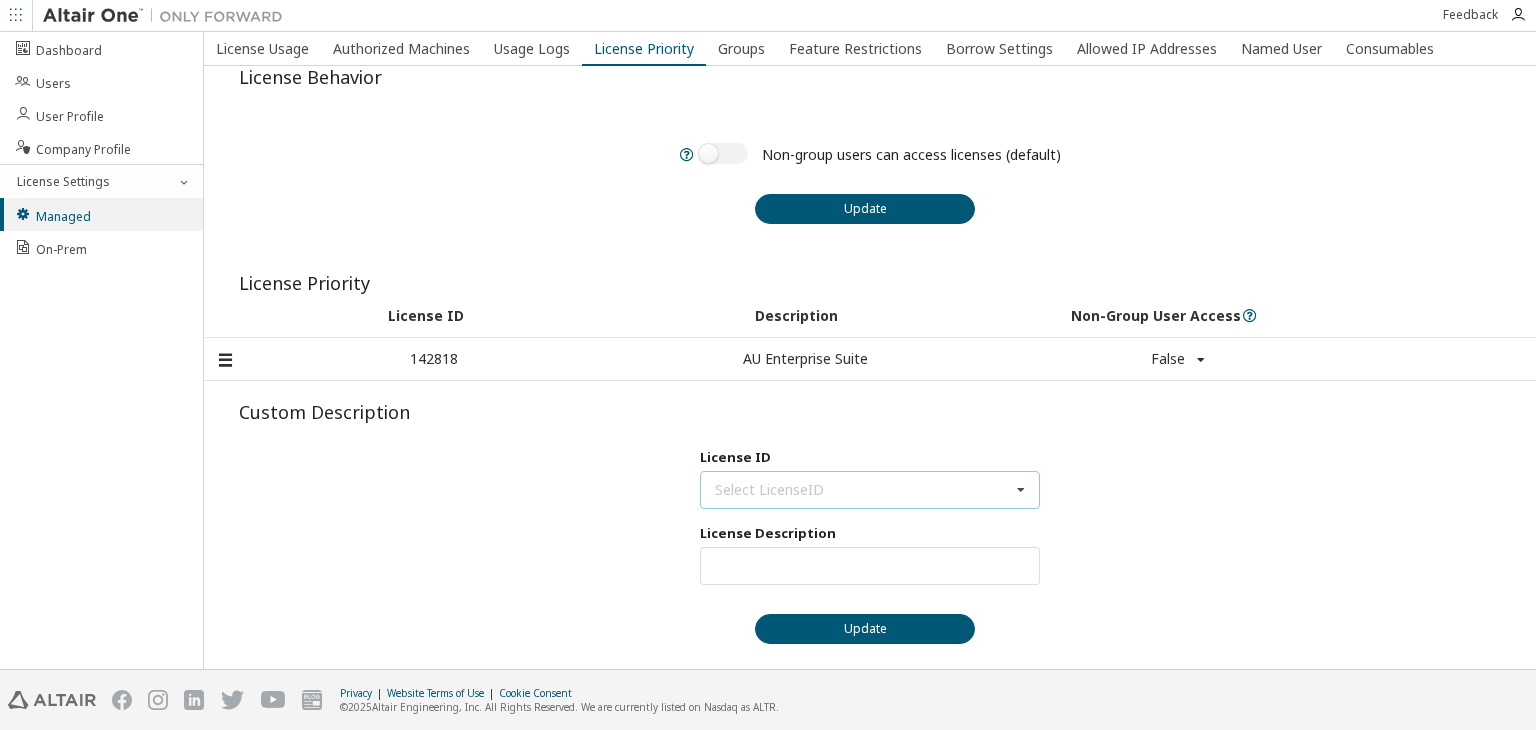click on "Select LicenseID 142818 - AU Enterprise Suite" at bounding box center [870, 490] 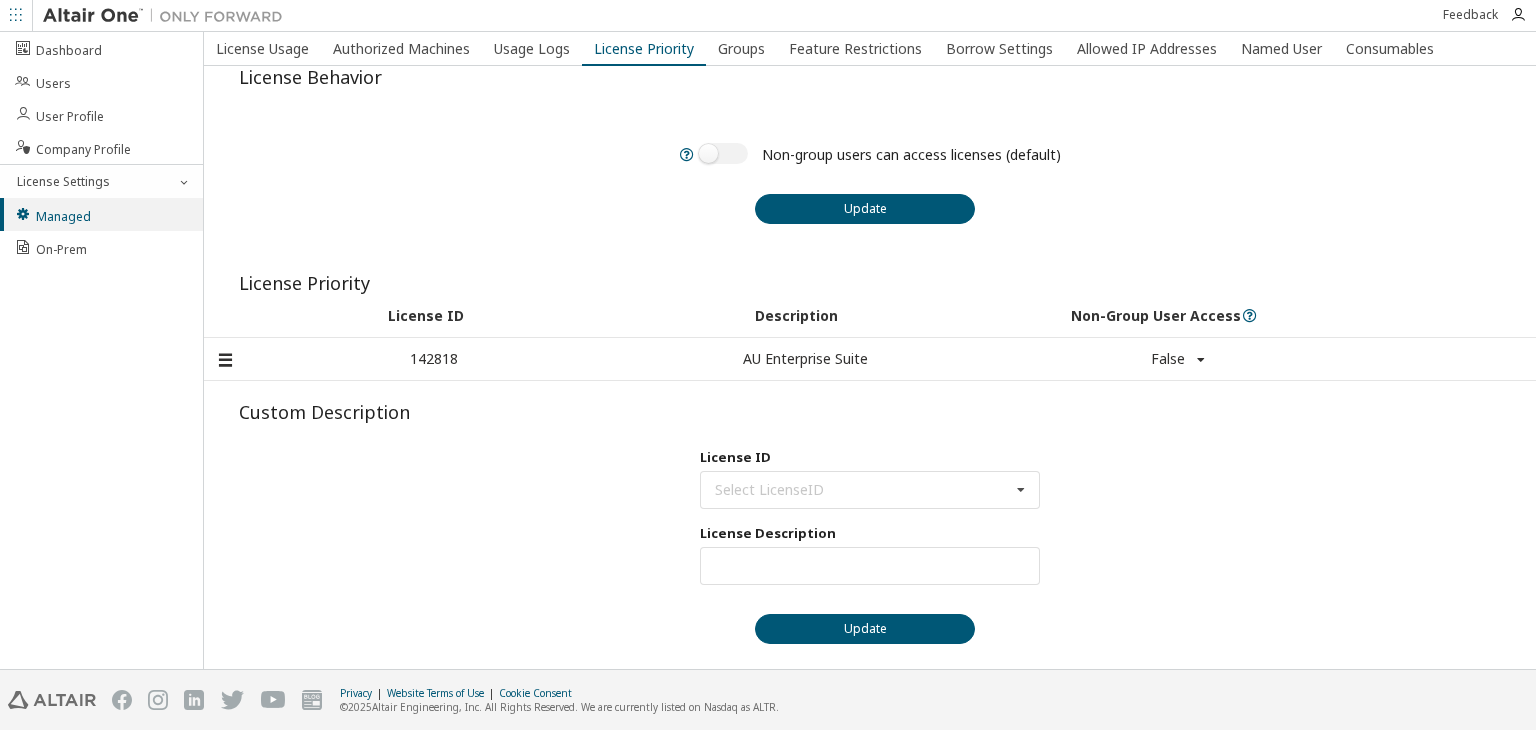 click on "License ID Select LicenseID 142818 - AU Enterprise Suite  License Description Max Units:  Update" at bounding box center (870, 647) 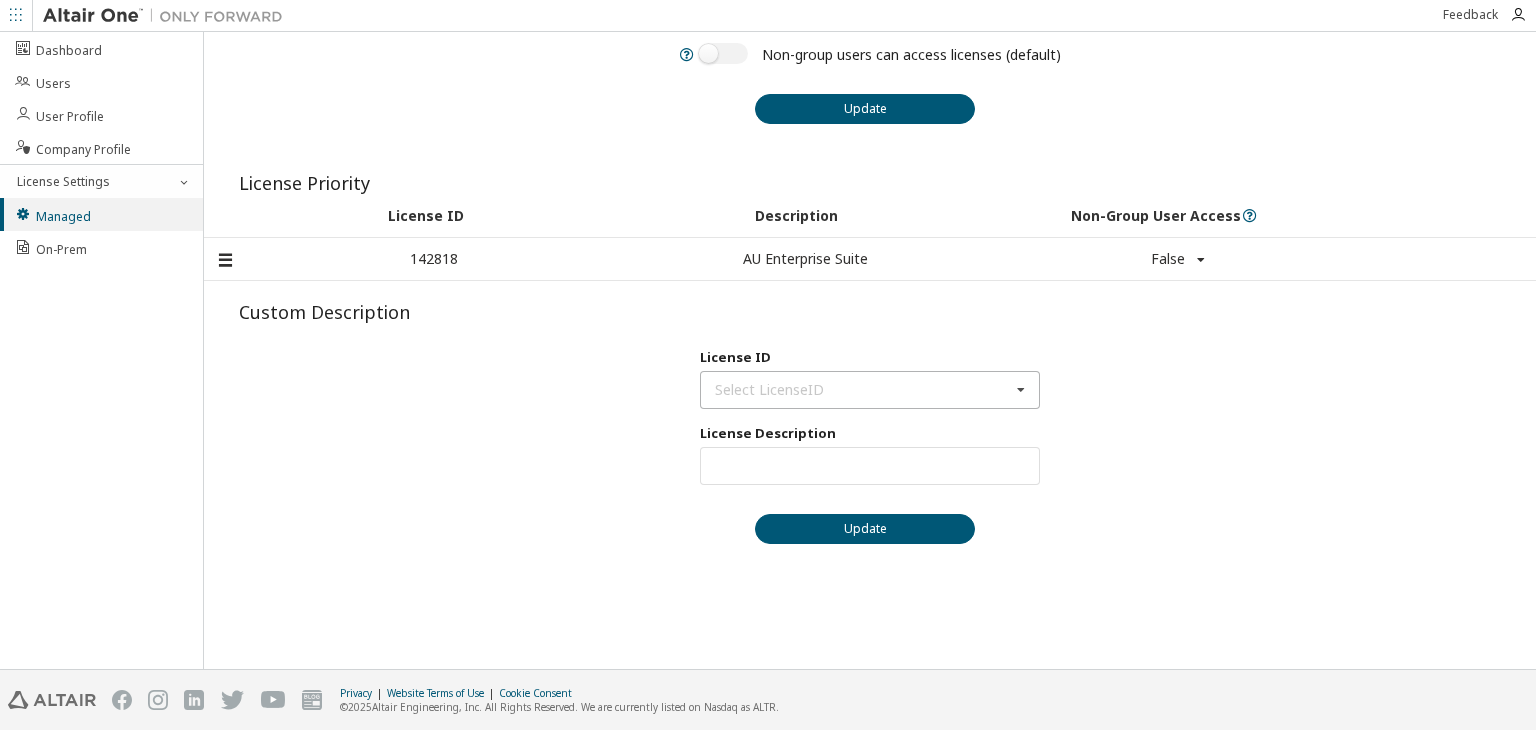 scroll, scrollTop: 0, scrollLeft: 0, axis: both 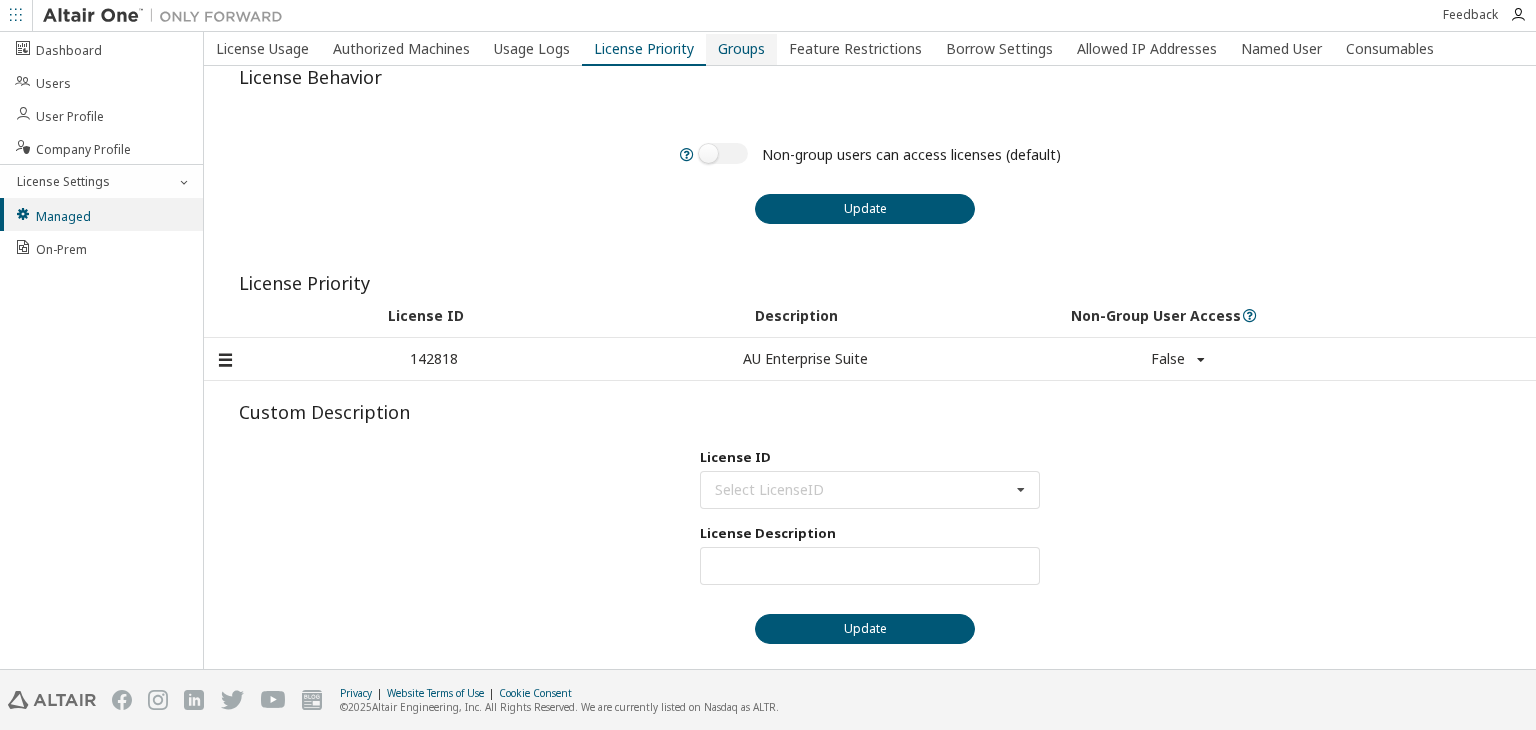 click on "Groups" at bounding box center [741, 49] 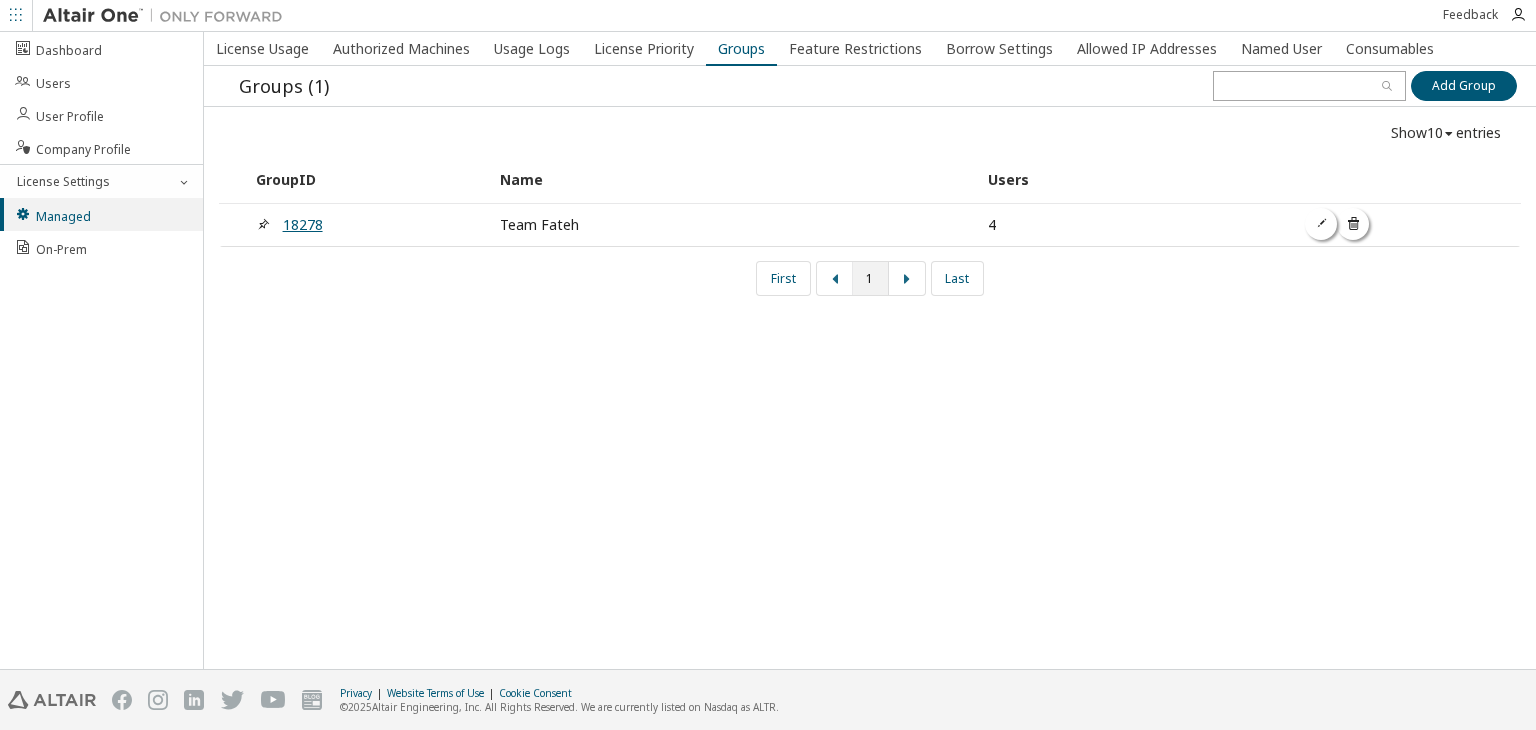 click on "18278" at bounding box center (303, 224) 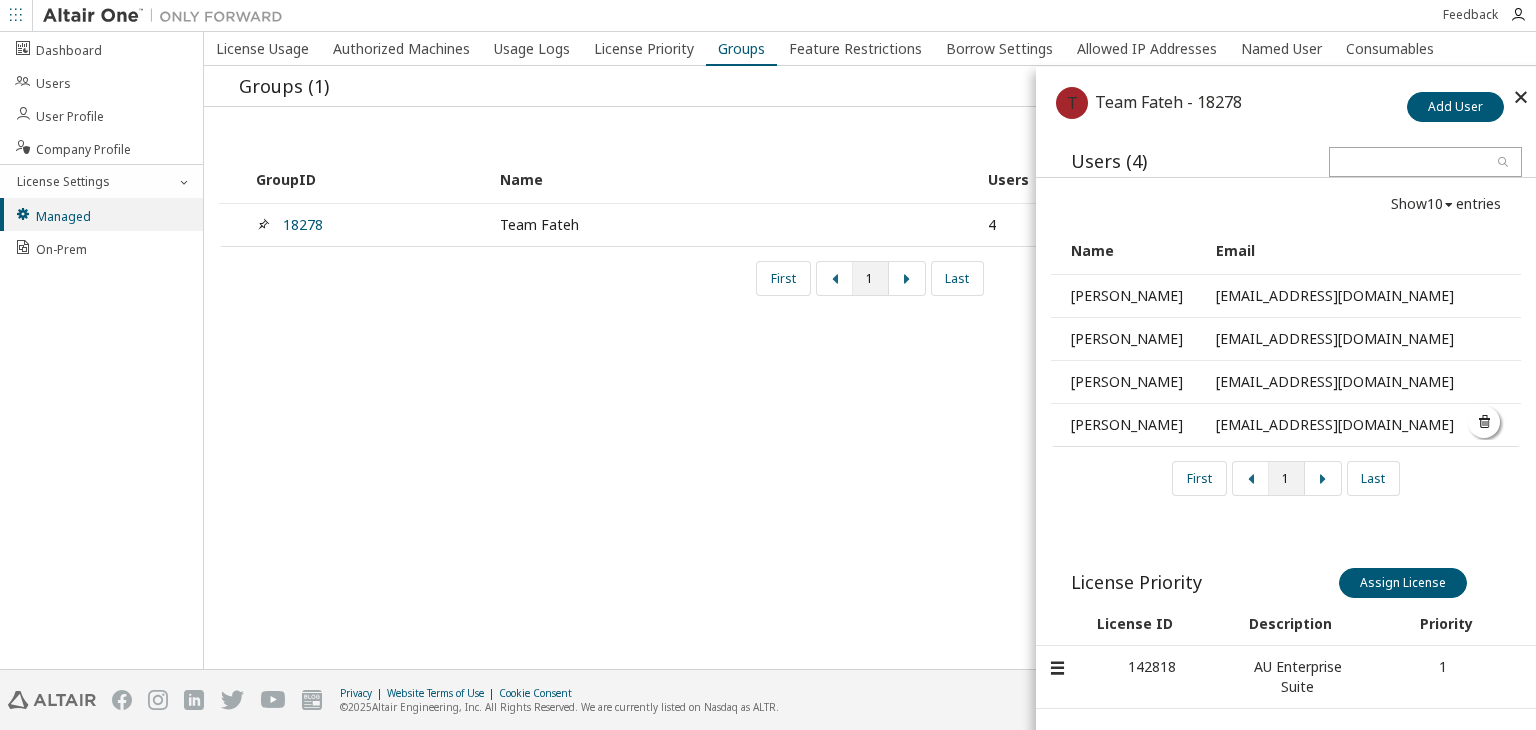 scroll, scrollTop: 197, scrollLeft: 0, axis: vertical 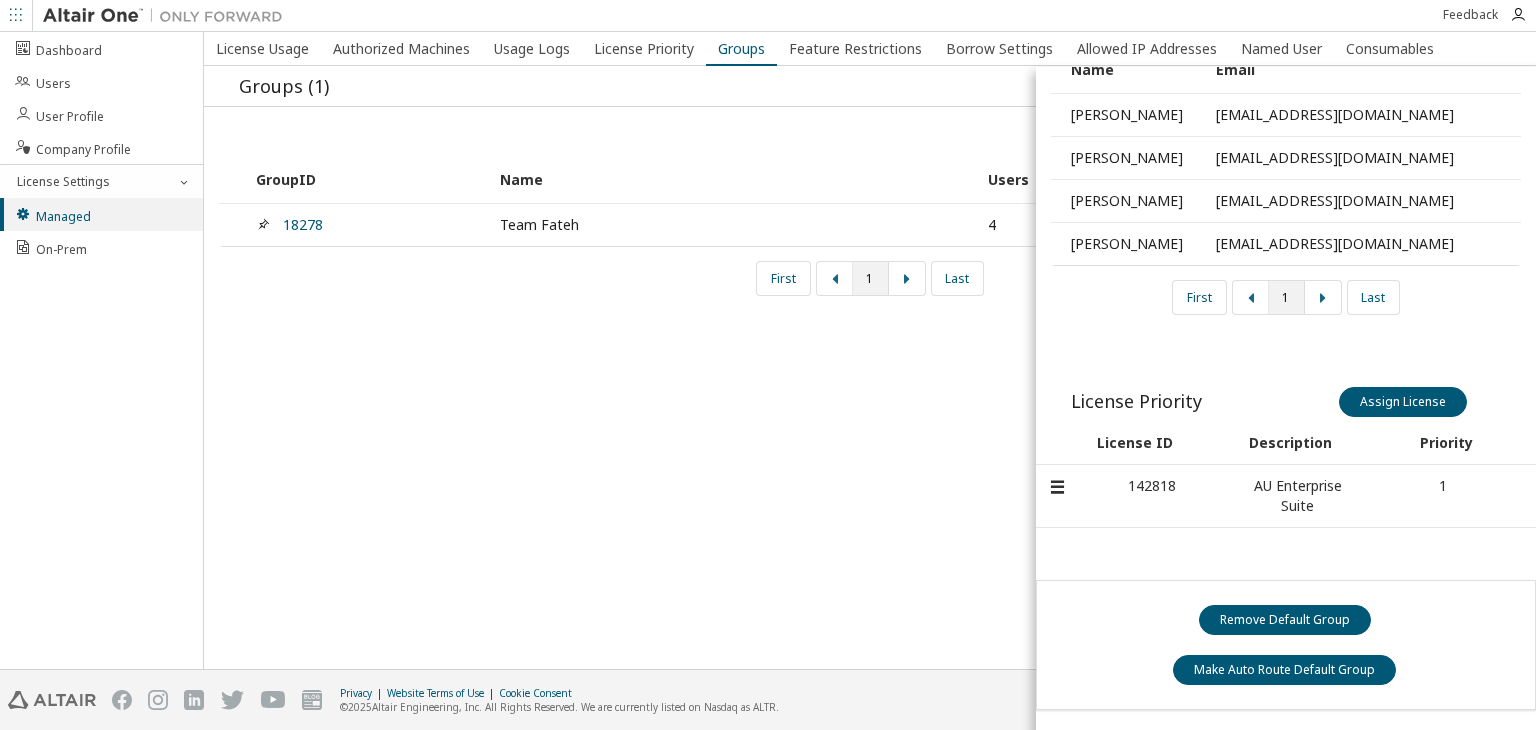 click on "License ID" at bounding box center (1135, 443) 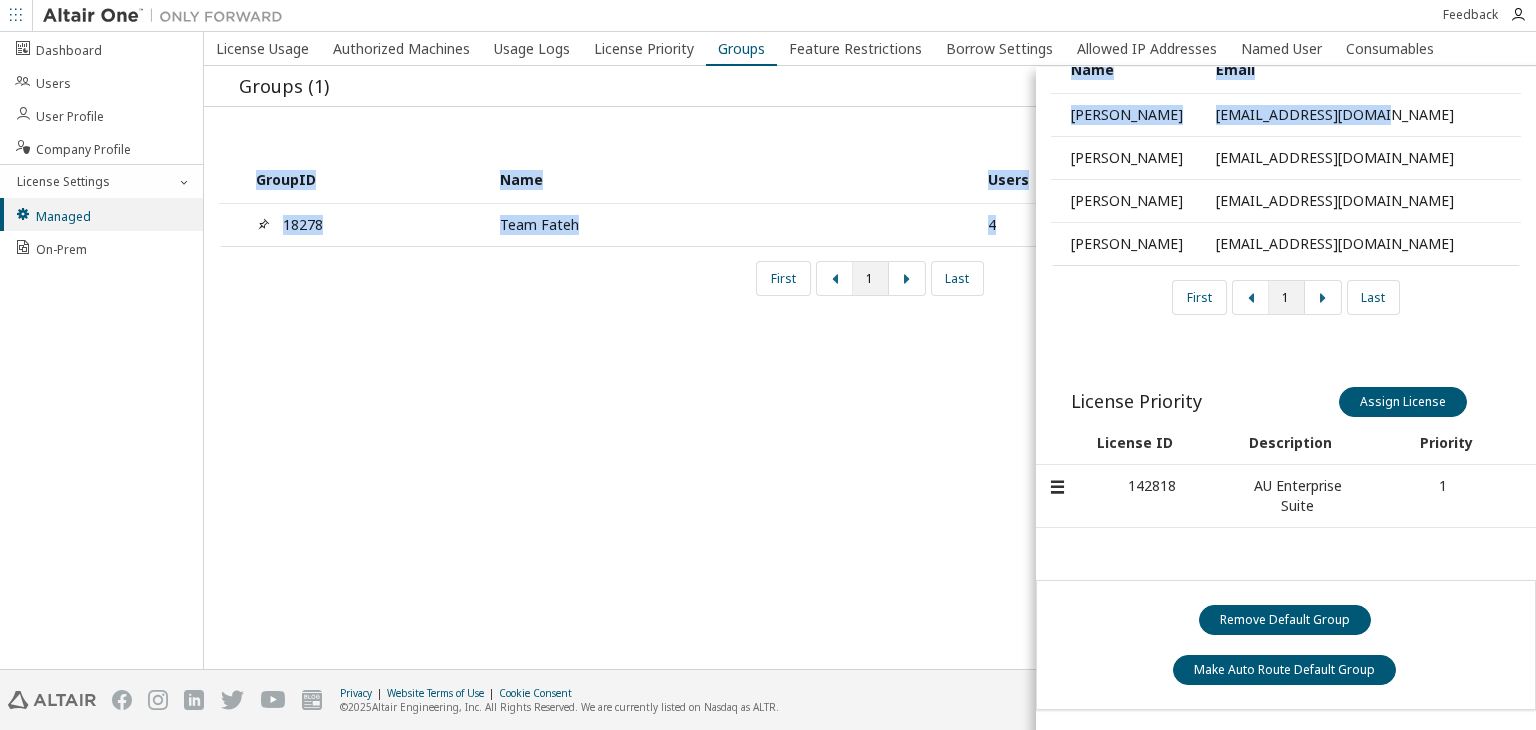 drag, startPoint x: 1376, startPoint y: 85, endPoint x: 705, endPoint y: 133, distance: 672.71466 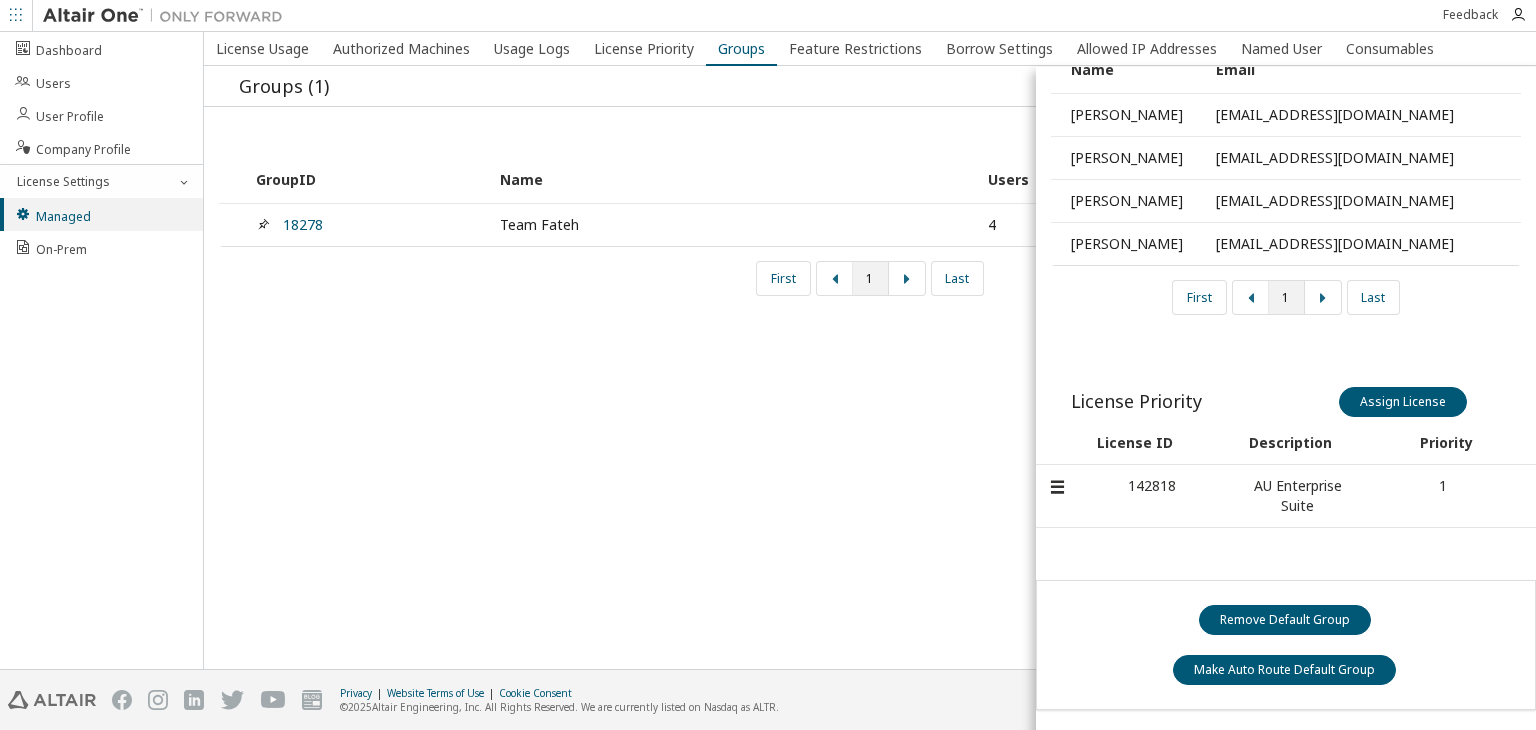 click on "License Usage Authorized Machines Usage Logs License Priority Groups Feature Restrictions Borrow Settings Allowed IP Addresses Named User Consumables Groups (1) Add Group Add Group Show  10 10 30 50 100 entries GroupID Name Users 18278 Team Fateh 4 First 1 Last T Team Fateh - 18278 Add User Users (4) Show  10 10 30 50 100 entries Name Email Niladri Chakraborty nchakraborty_be23@thapar.edu Dravin Chawla dchawla1_be23@thapar.edu Paarth Garg pgarg4_be22@thapar.edu Anirudh Tanikella atanikella_be23@thapar.edu First 1 Last License Priority Assign License Assign License License ID Description Priority 142818 AU Enterprise Suite 1 Remove Default Group Make Auto Route Default Group" at bounding box center (870, 350) 